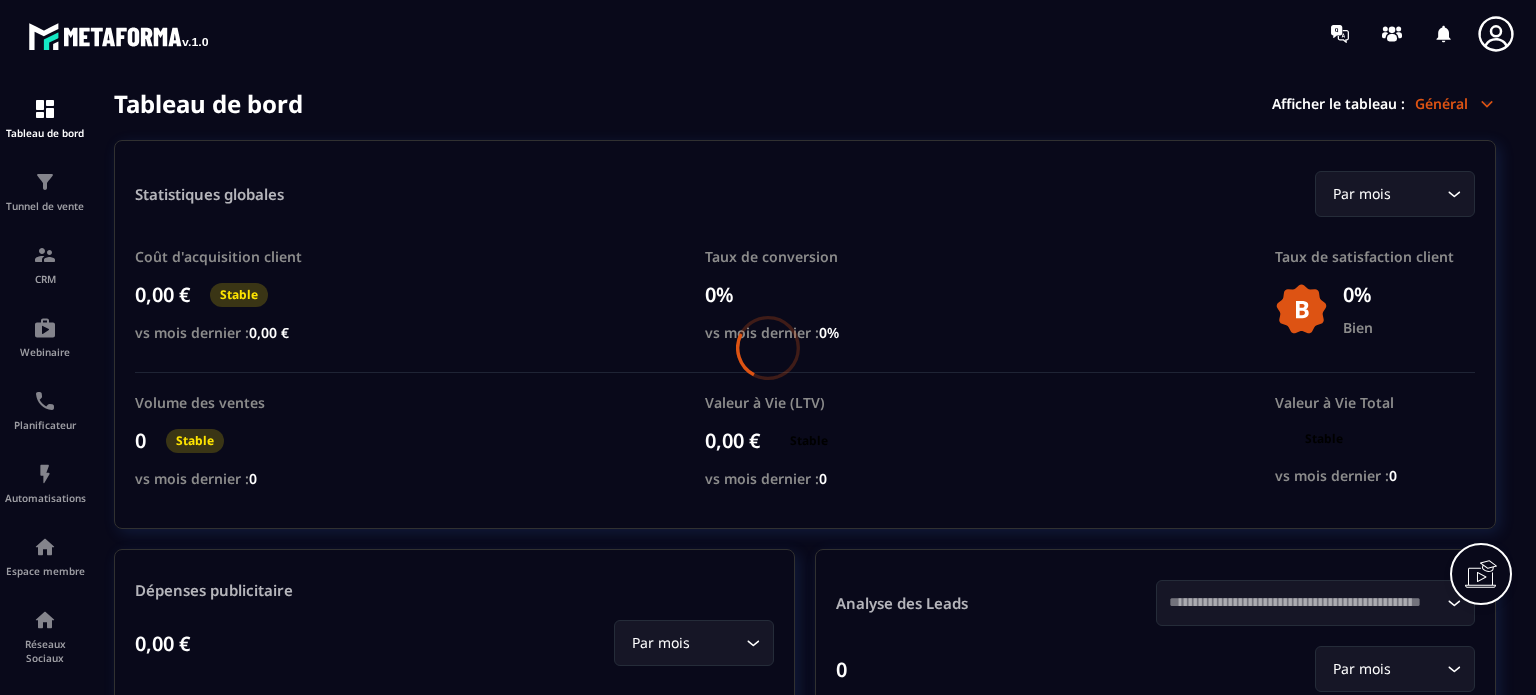 scroll, scrollTop: 0, scrollLeft: 0, axis: both 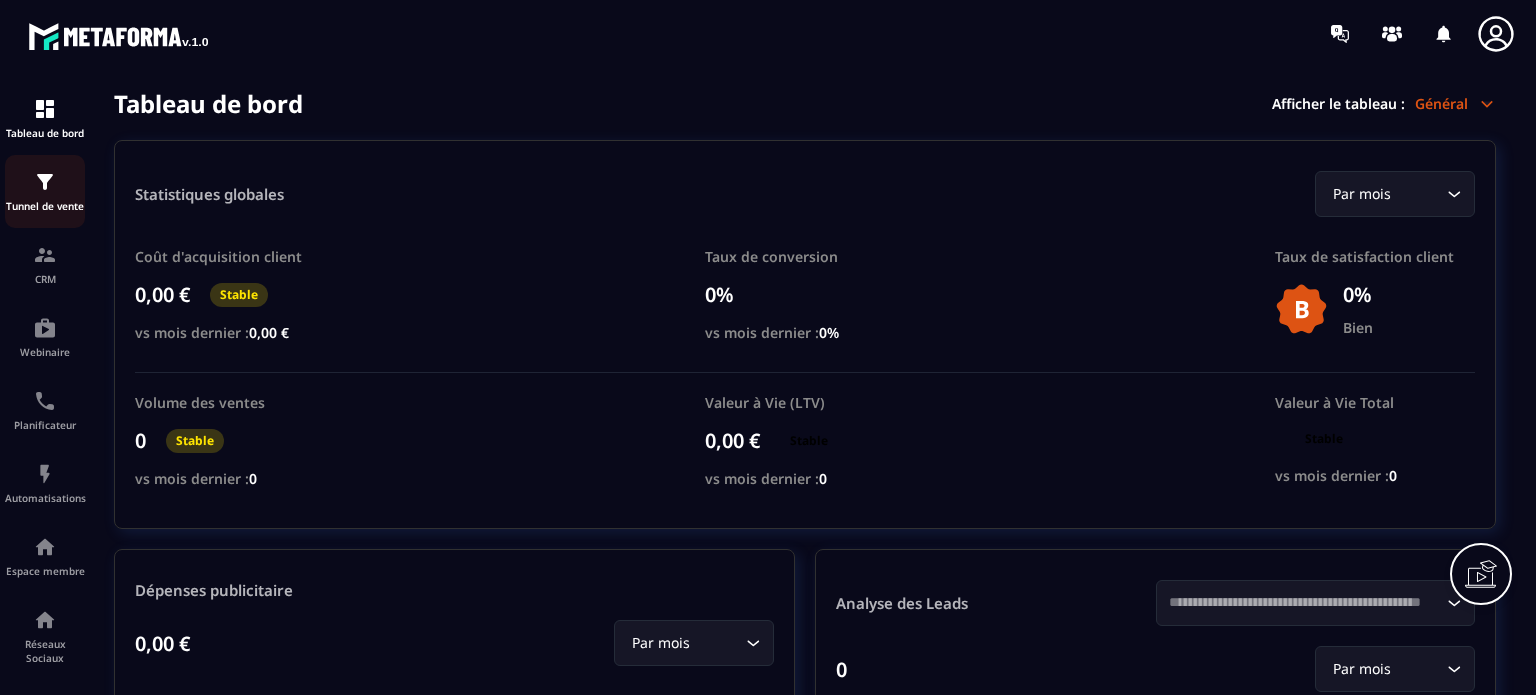 click at bounding box center (45, 182) 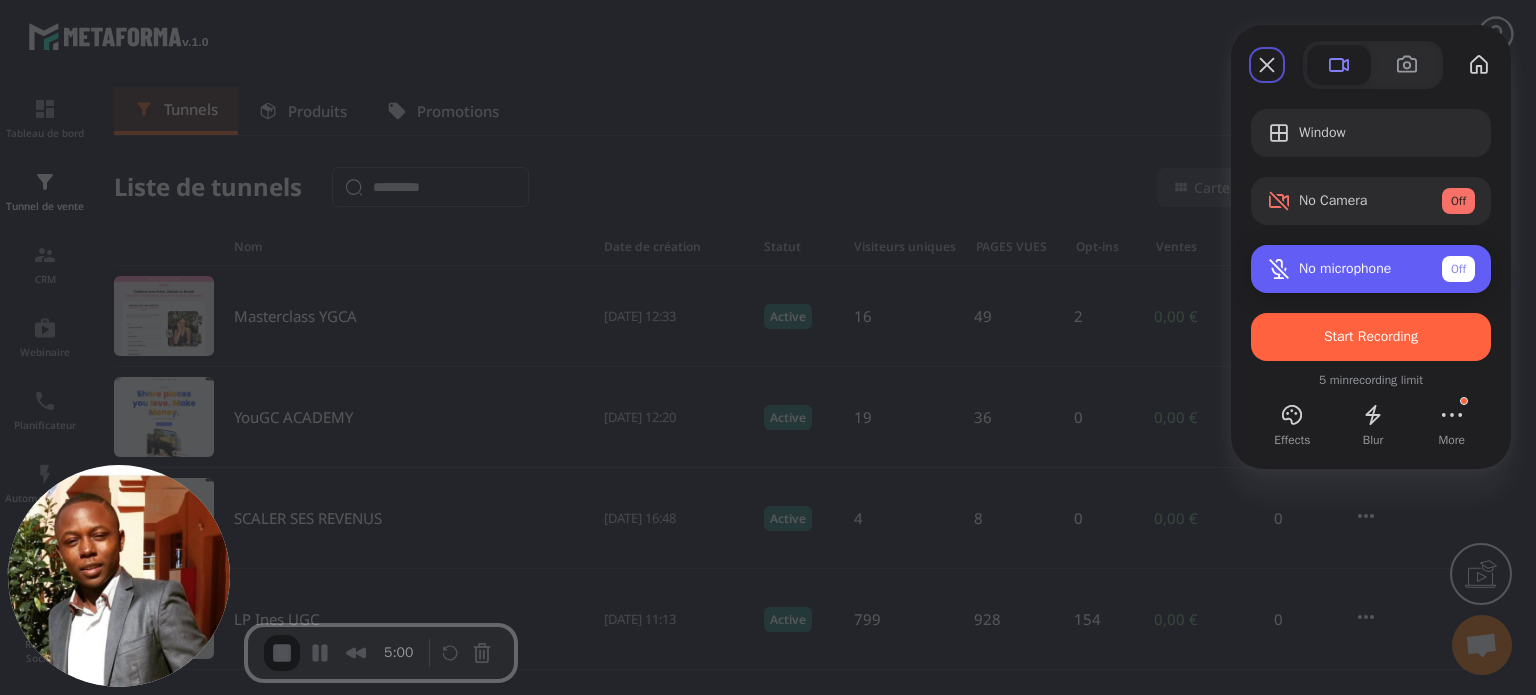 click on "No microphone Off" at bounding box center [1371, 269] 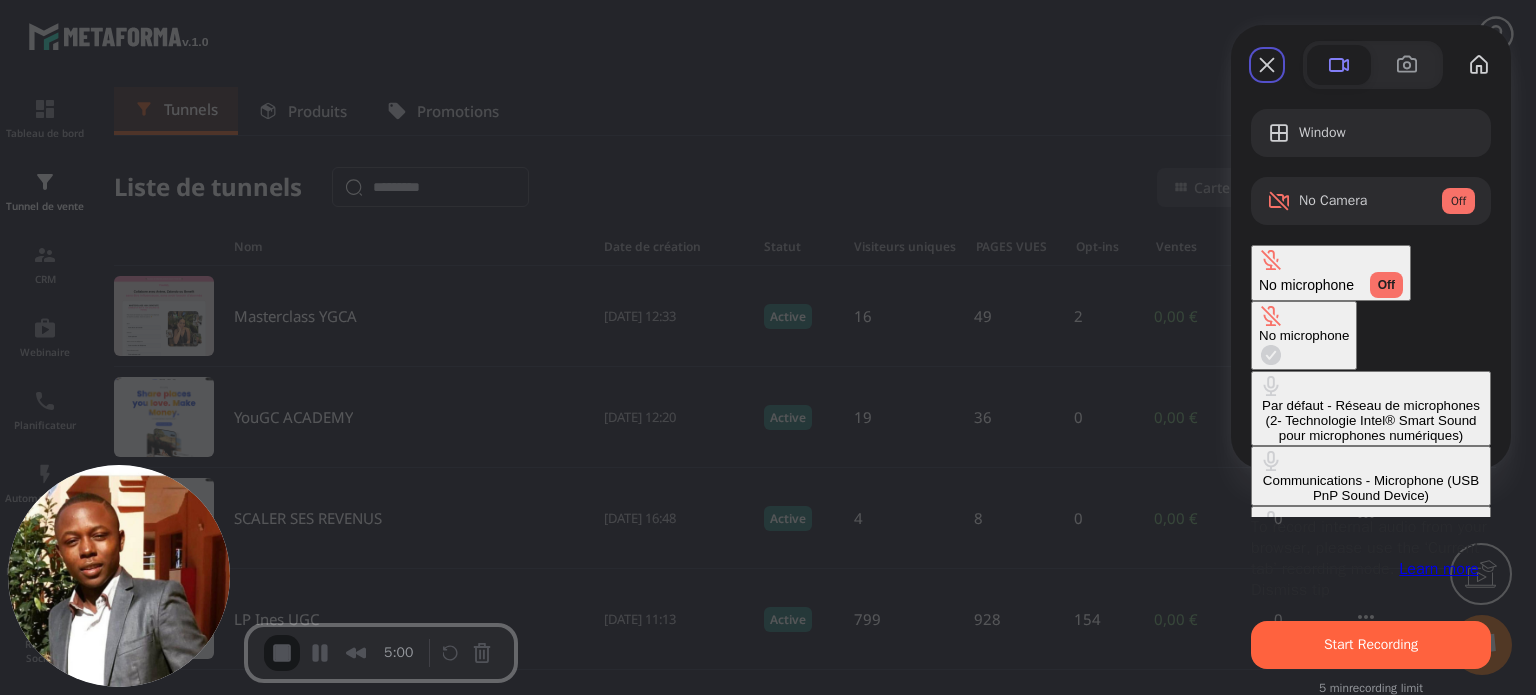 click on "Microphone (USB PnP Sound Device)" at bounding box center [1371, 536] 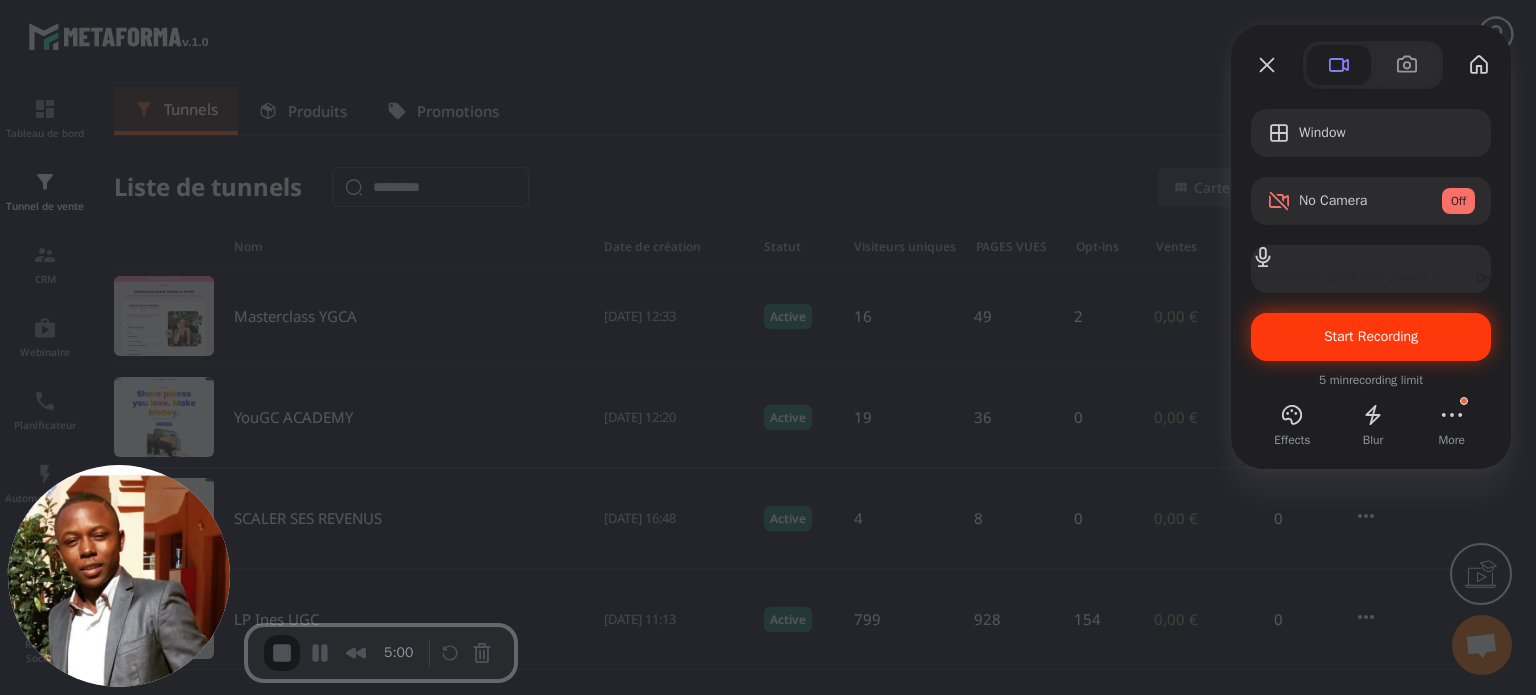 click on "Start Recording" at bounding box center (1371, 337) 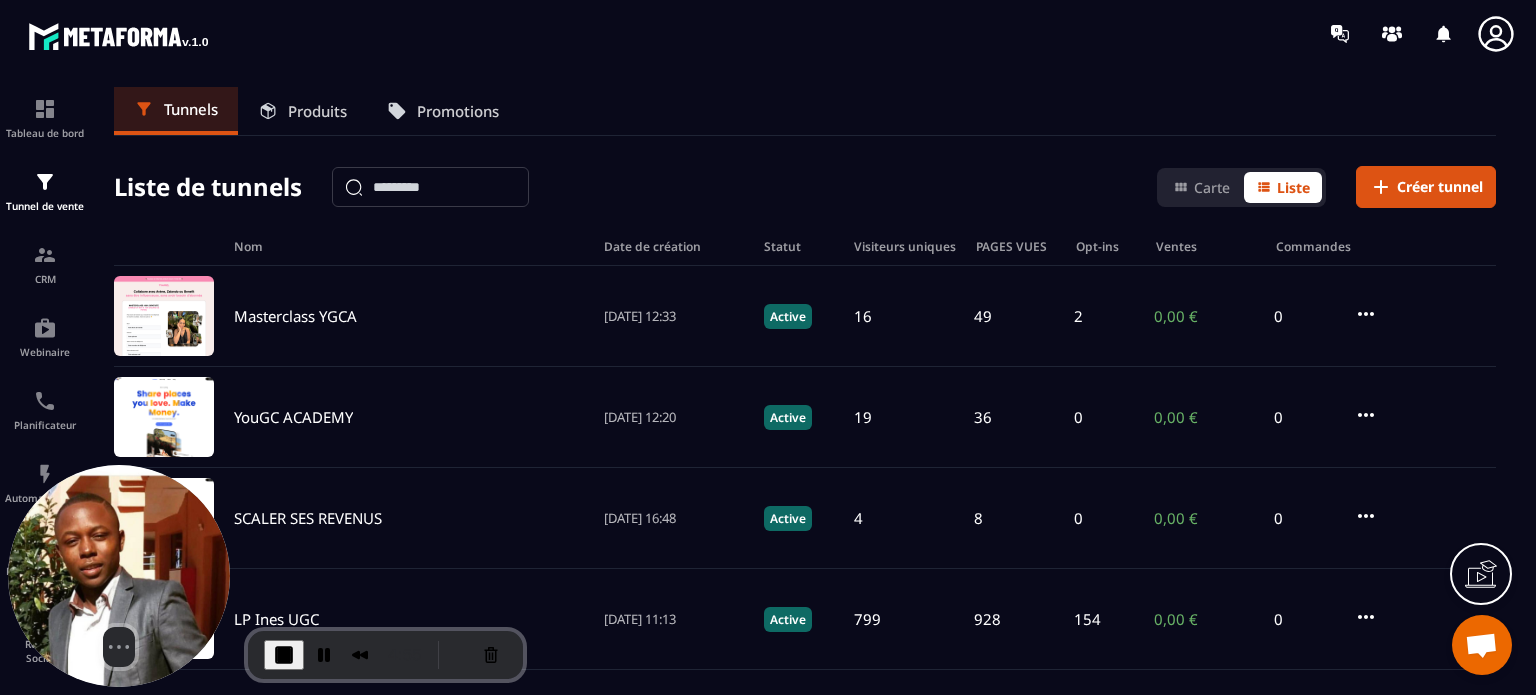 click 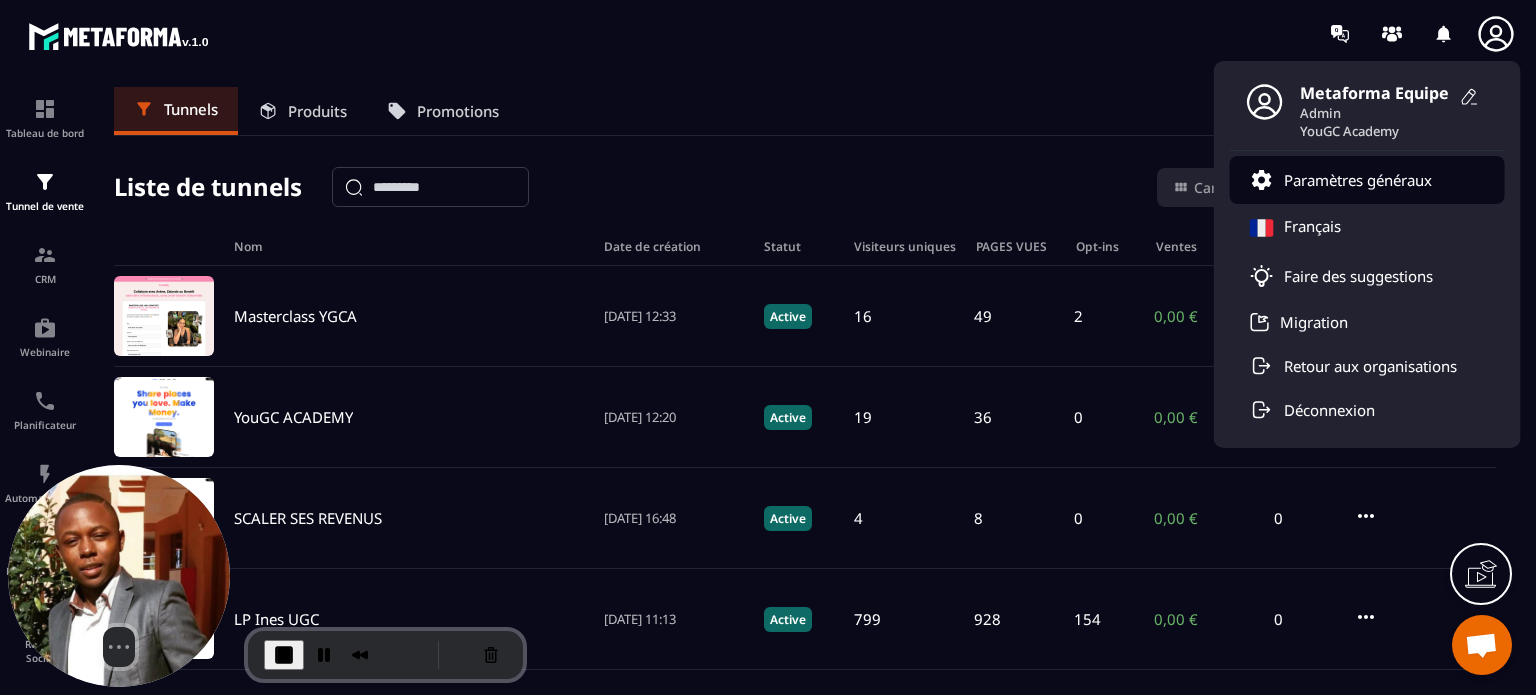 click on "Paramètres généraux" at bounding box center [1358, 180] 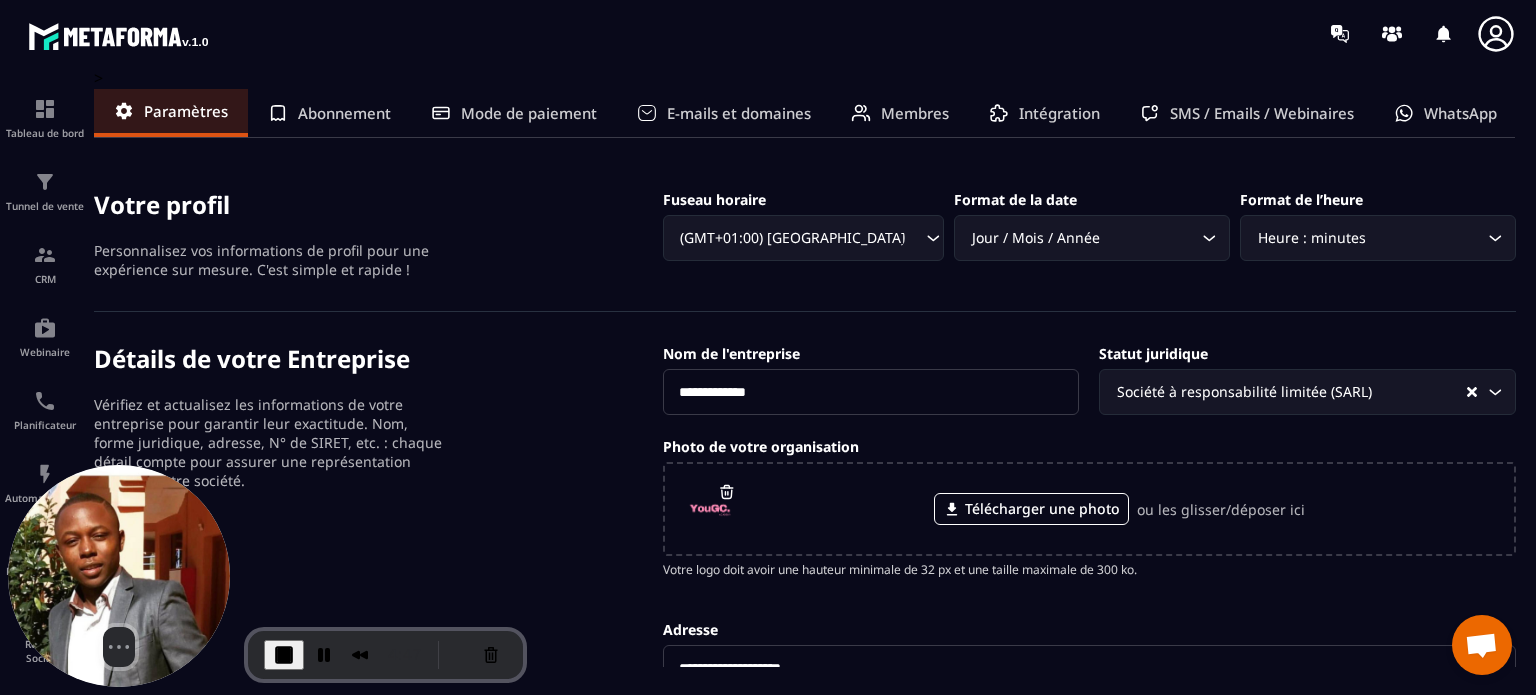 click 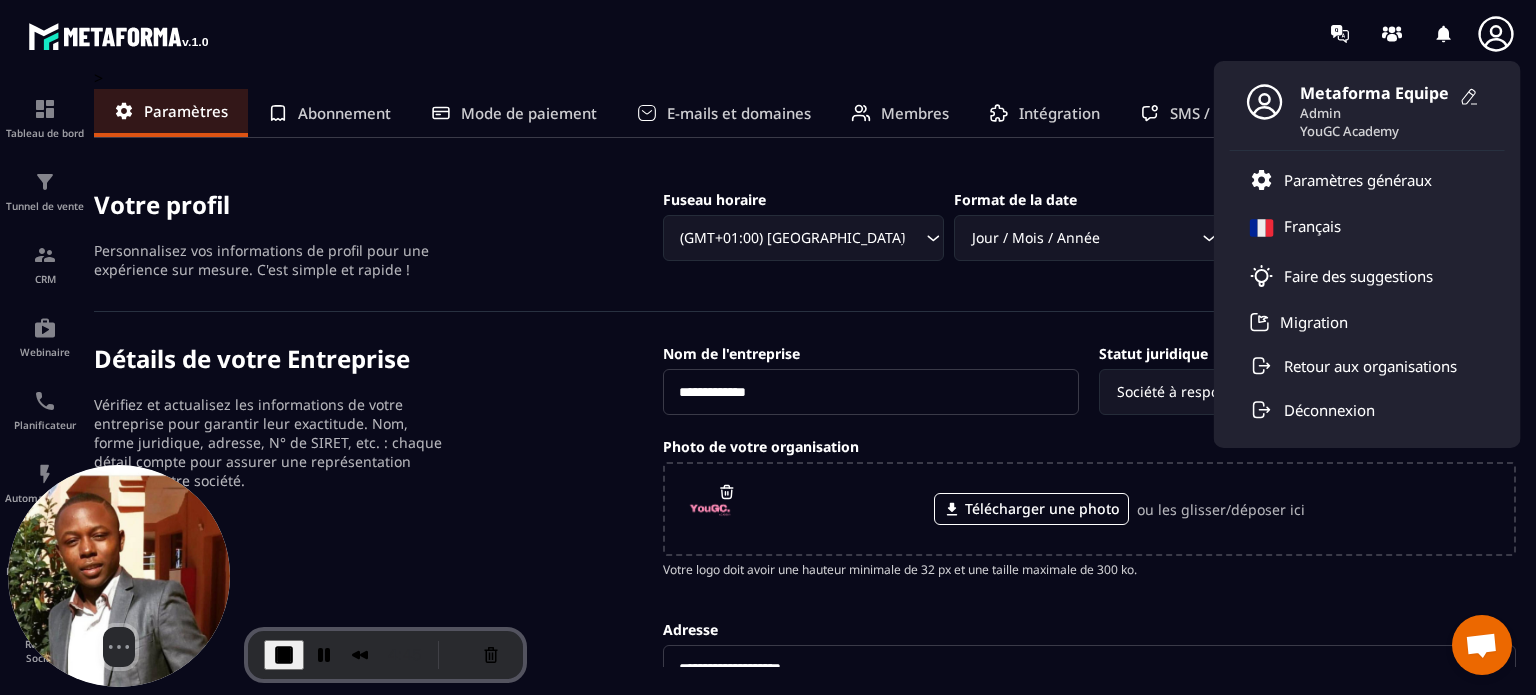 click on "Membres" at bounding box center (915, 113) 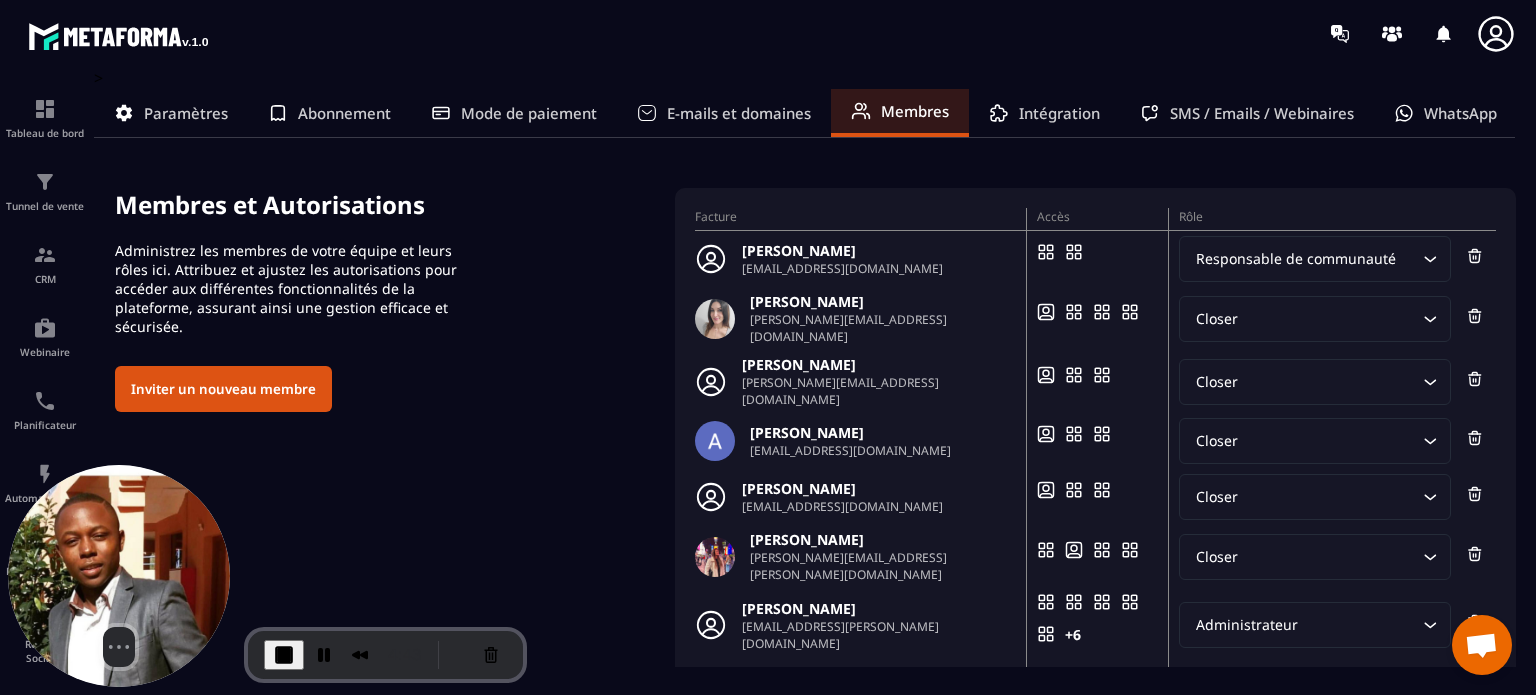click on "Inviter un nouveau membre" at bounding box center (223, 389) 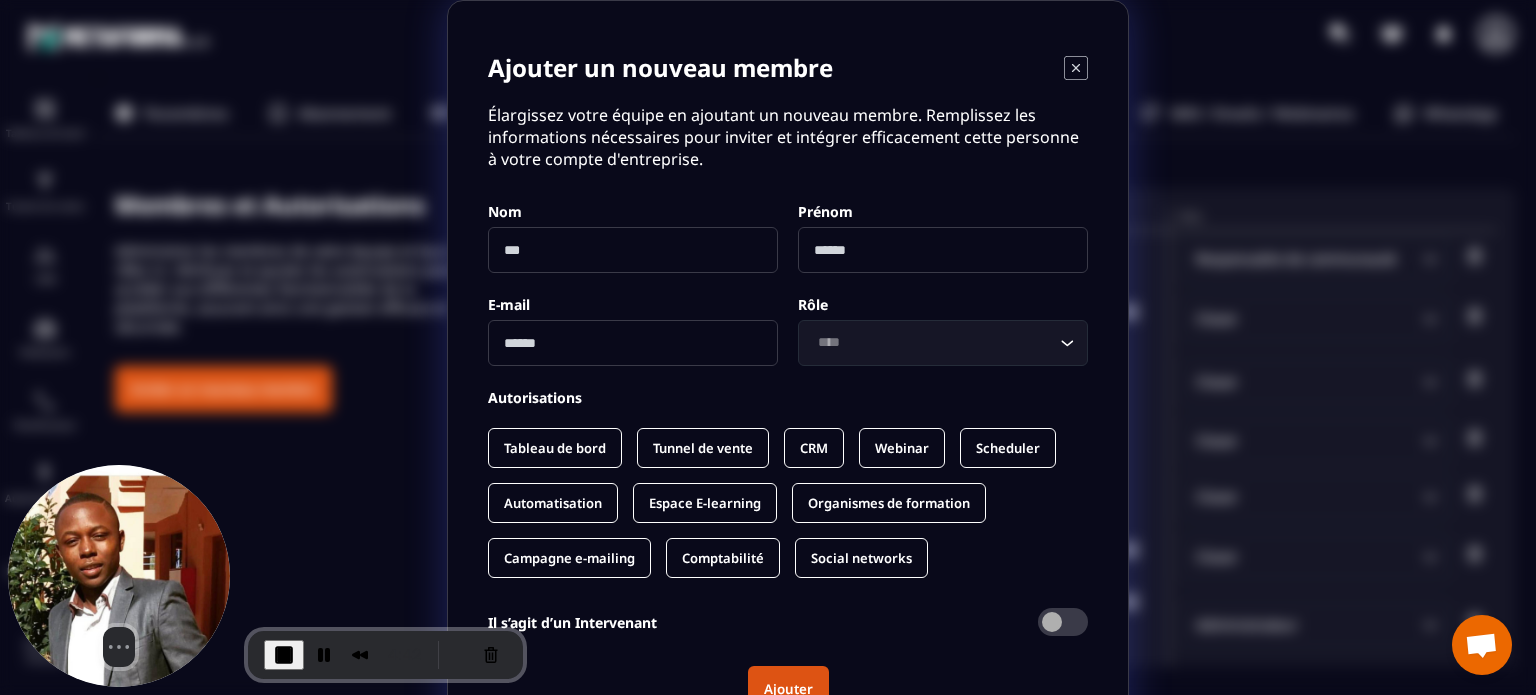 click at bounding box center [633, 250] 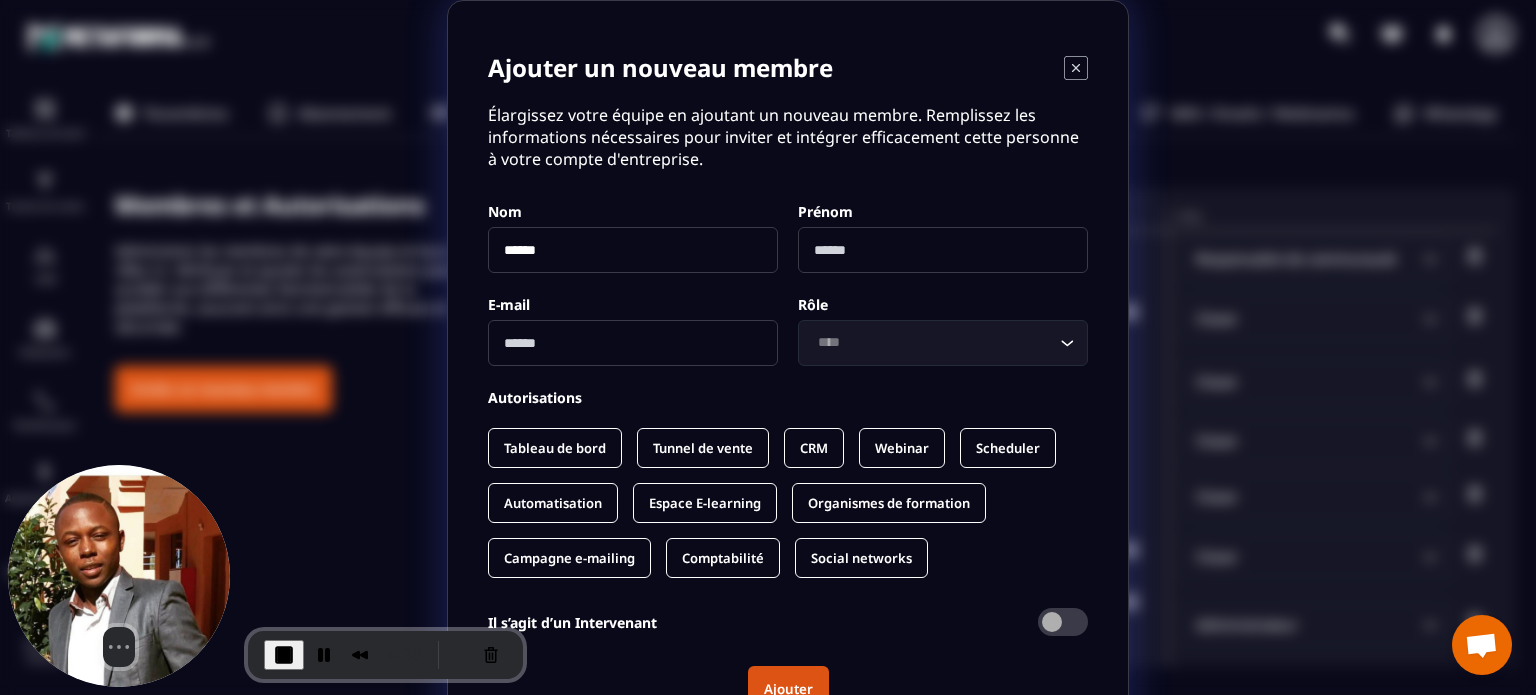 type on "******" 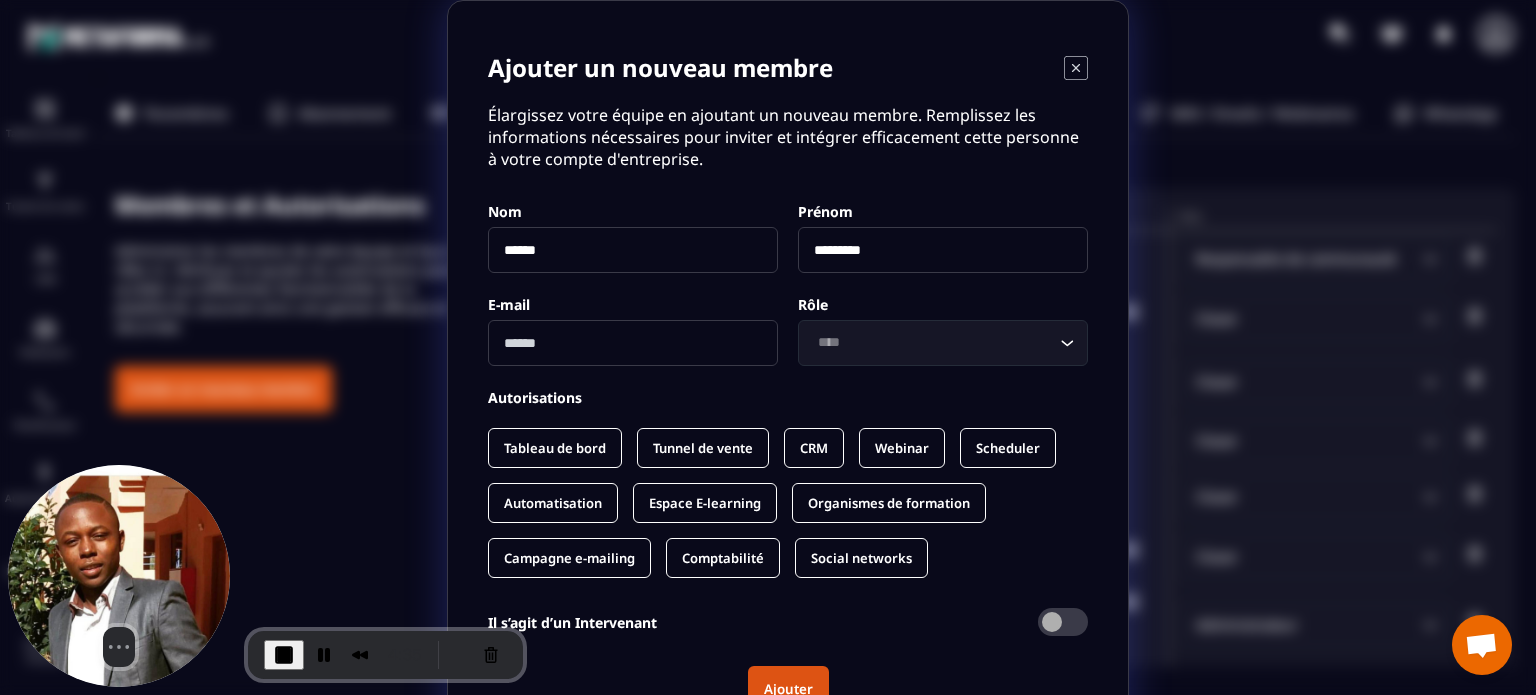 type on "*********" 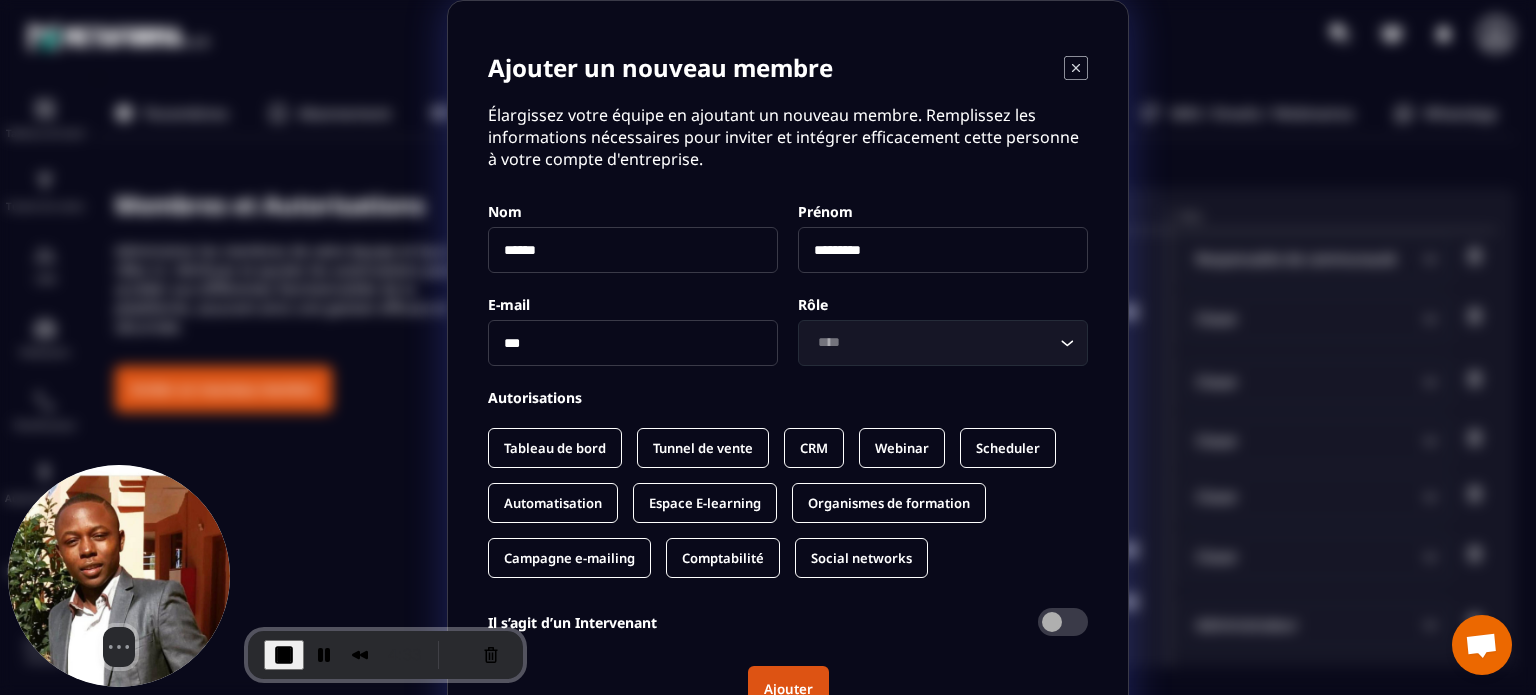 type on "**********" 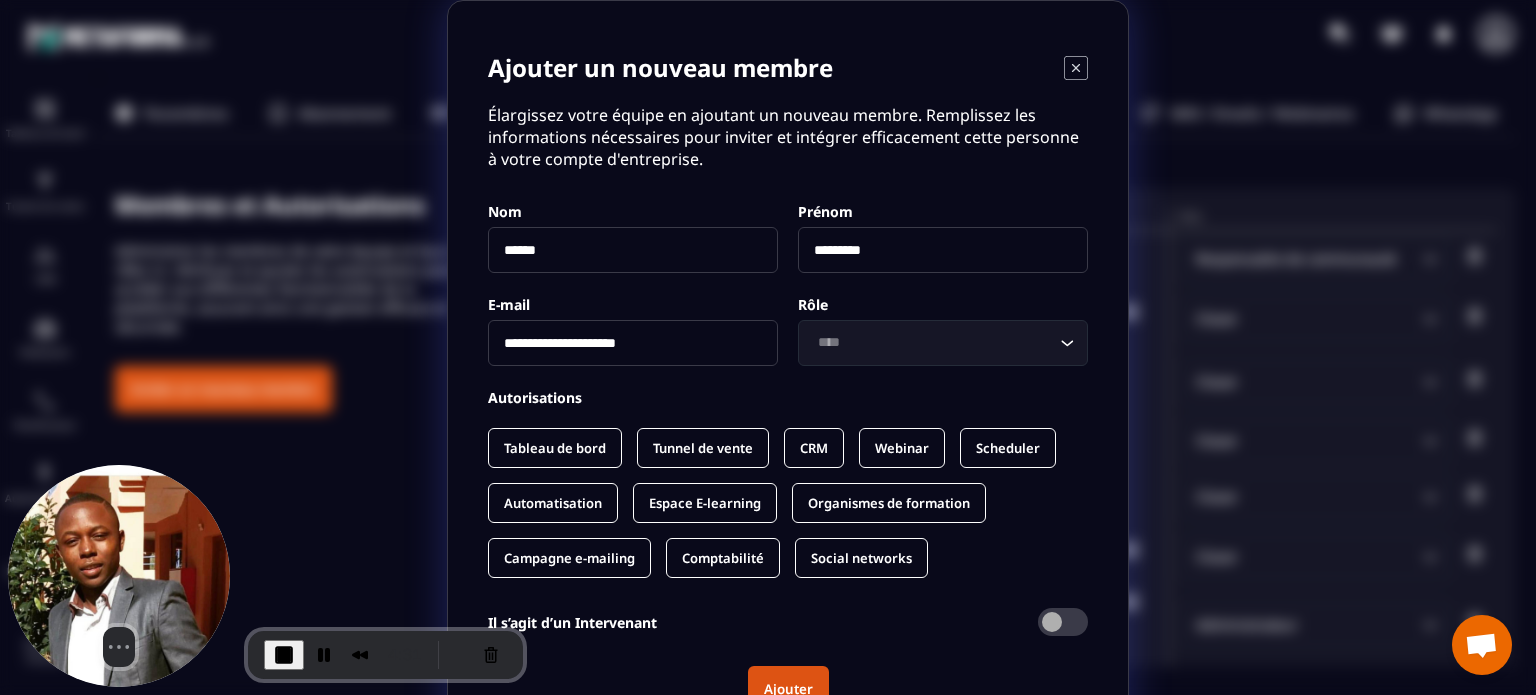 click on "**********" at bounding box center [633, 343] 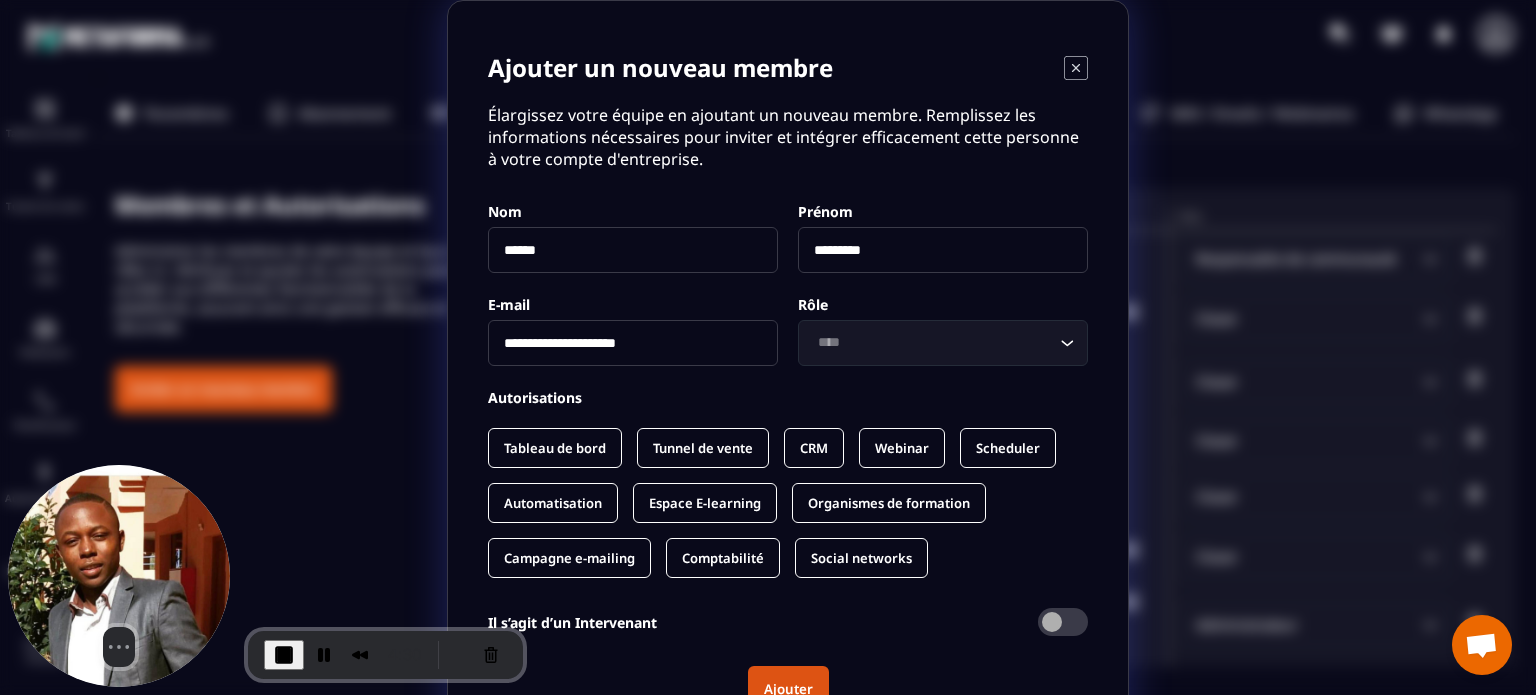 click 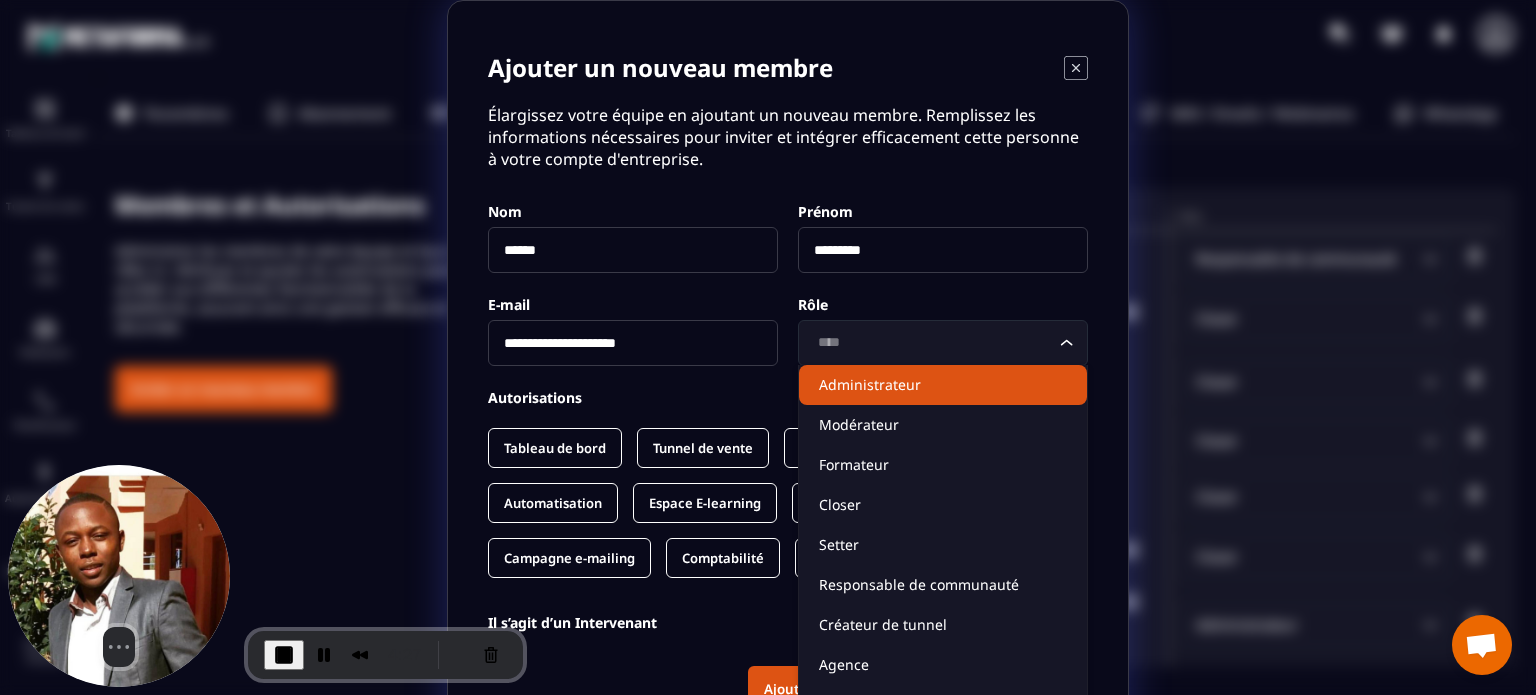 click on "Administrateur" 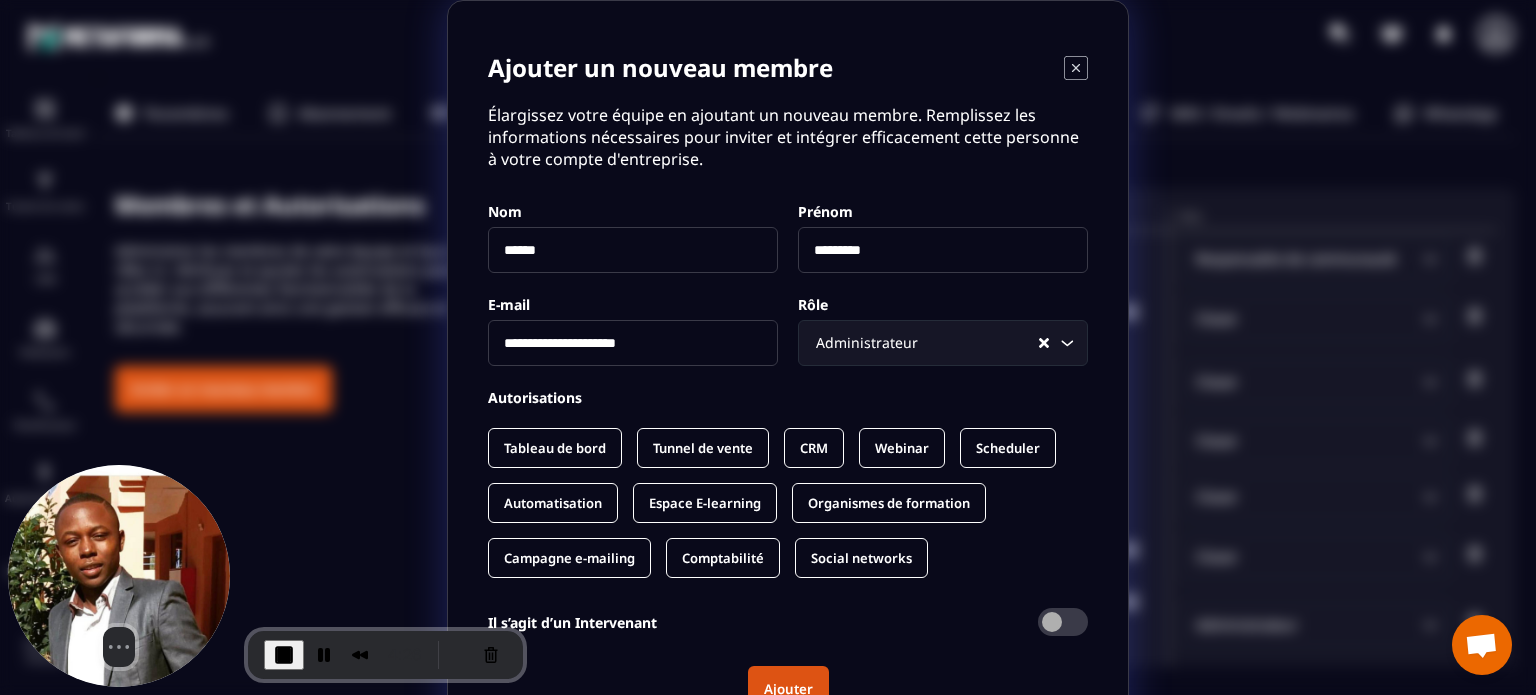 click on "Tableau de bord" at bounding box center (555, 448) 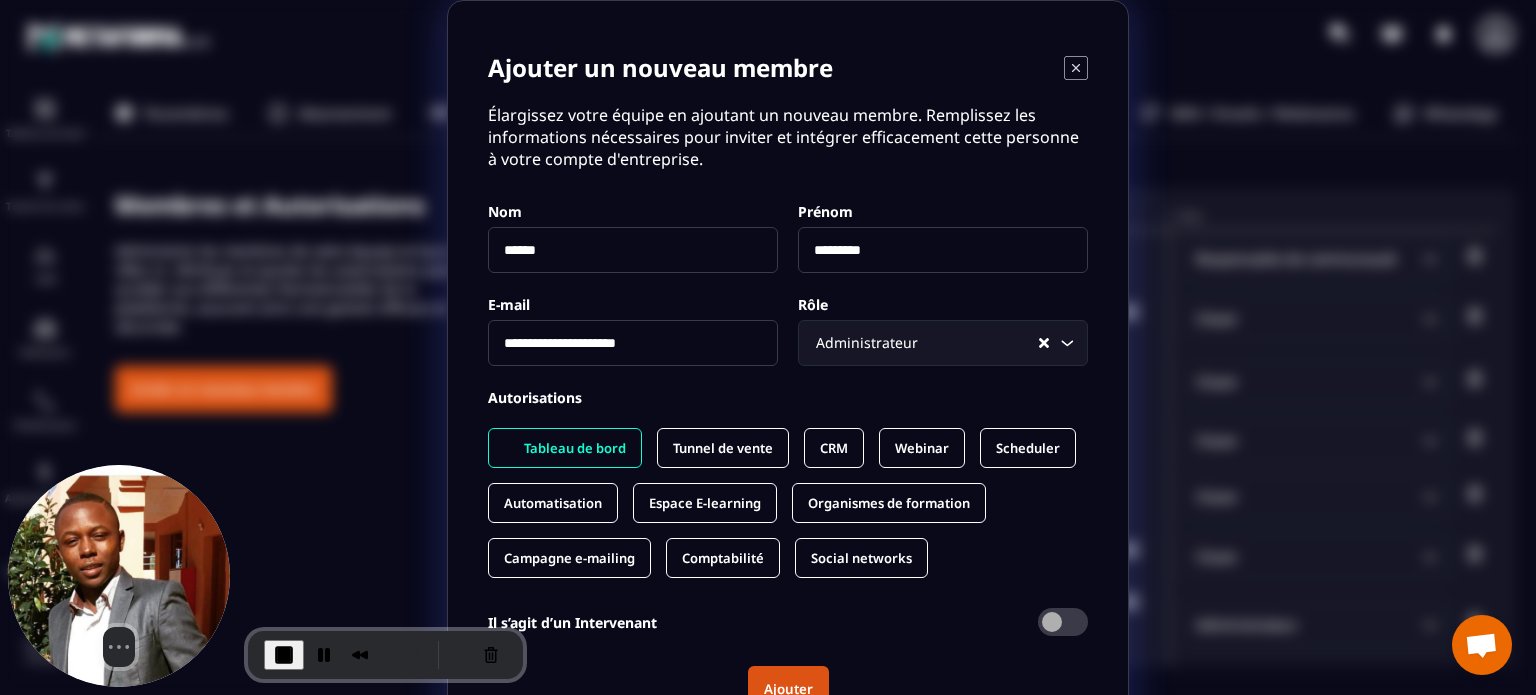 click on "Tunnel de vente" at bounding box center (723, 448) 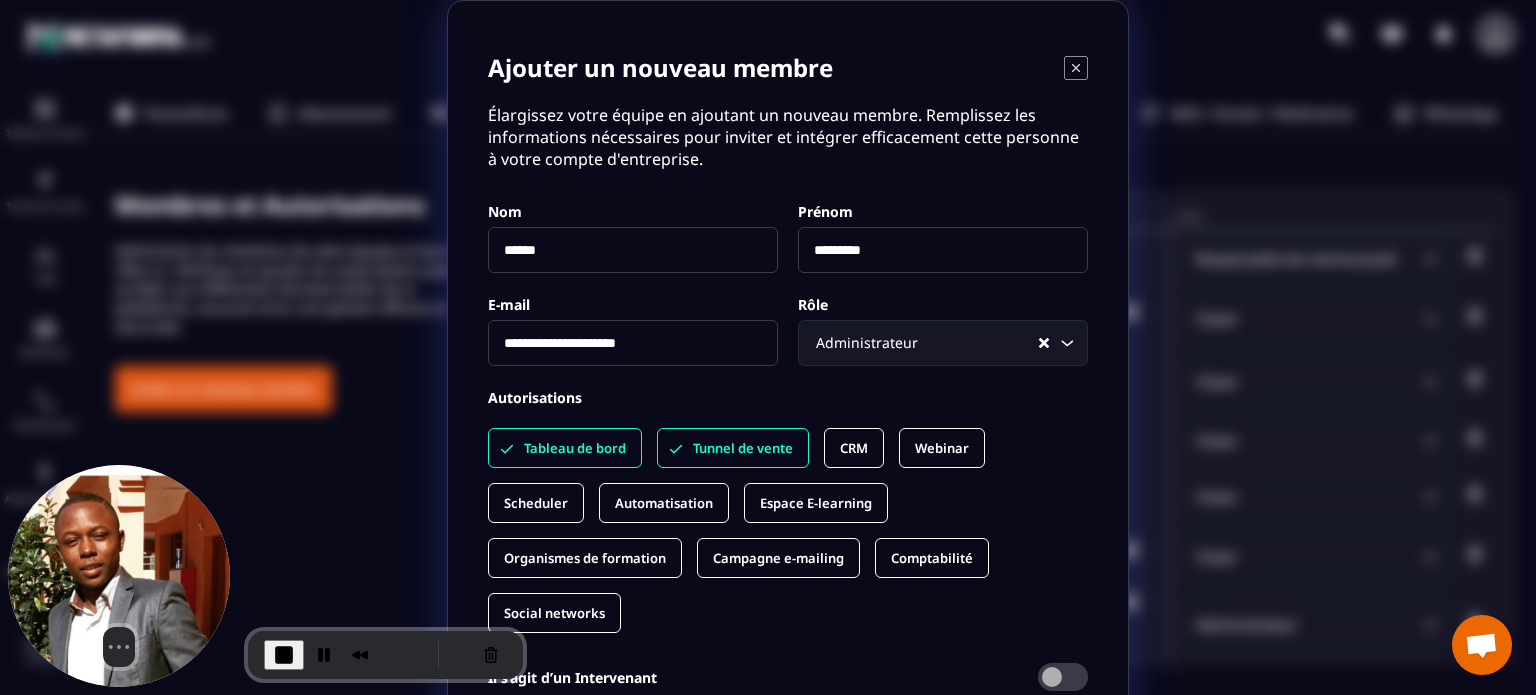 click on "CRM" at bounding box center [854, 448] 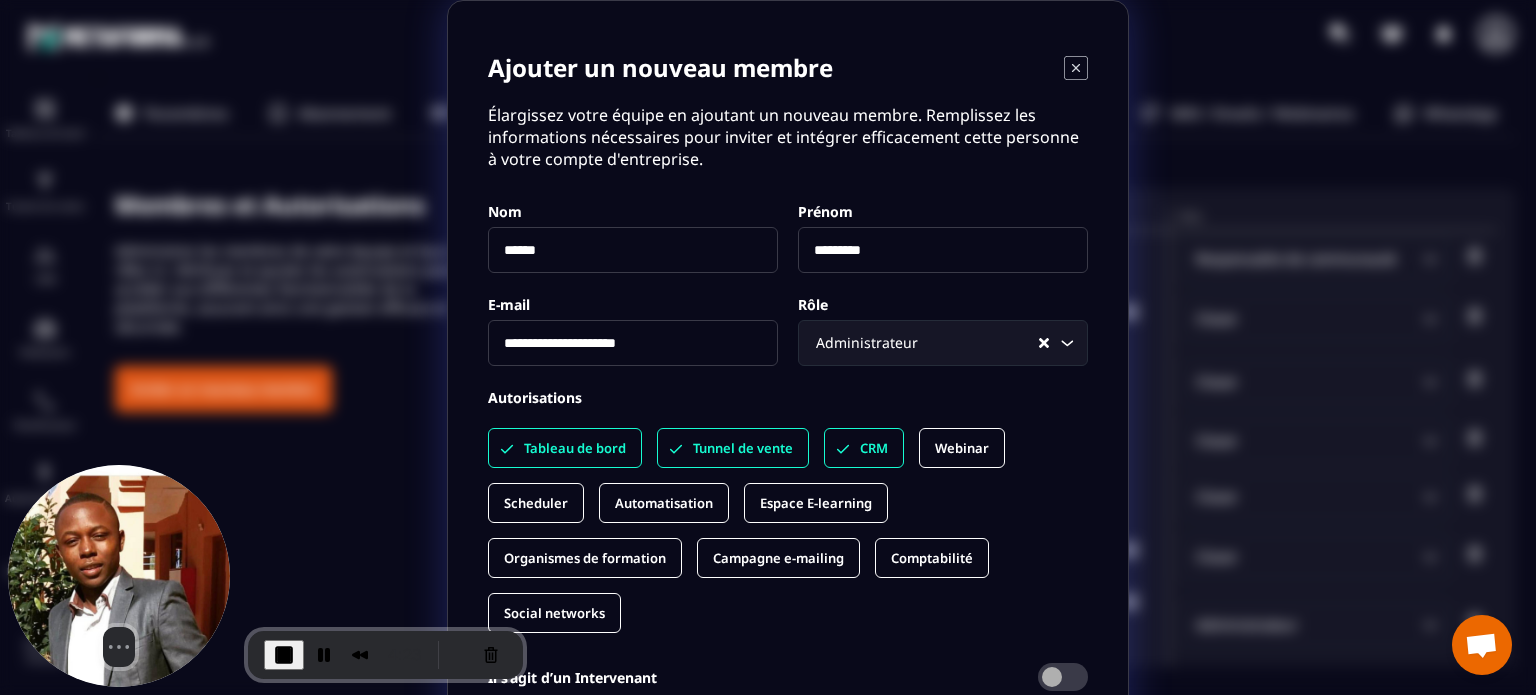 click on "Webinar" at bounding box center (962, 448) 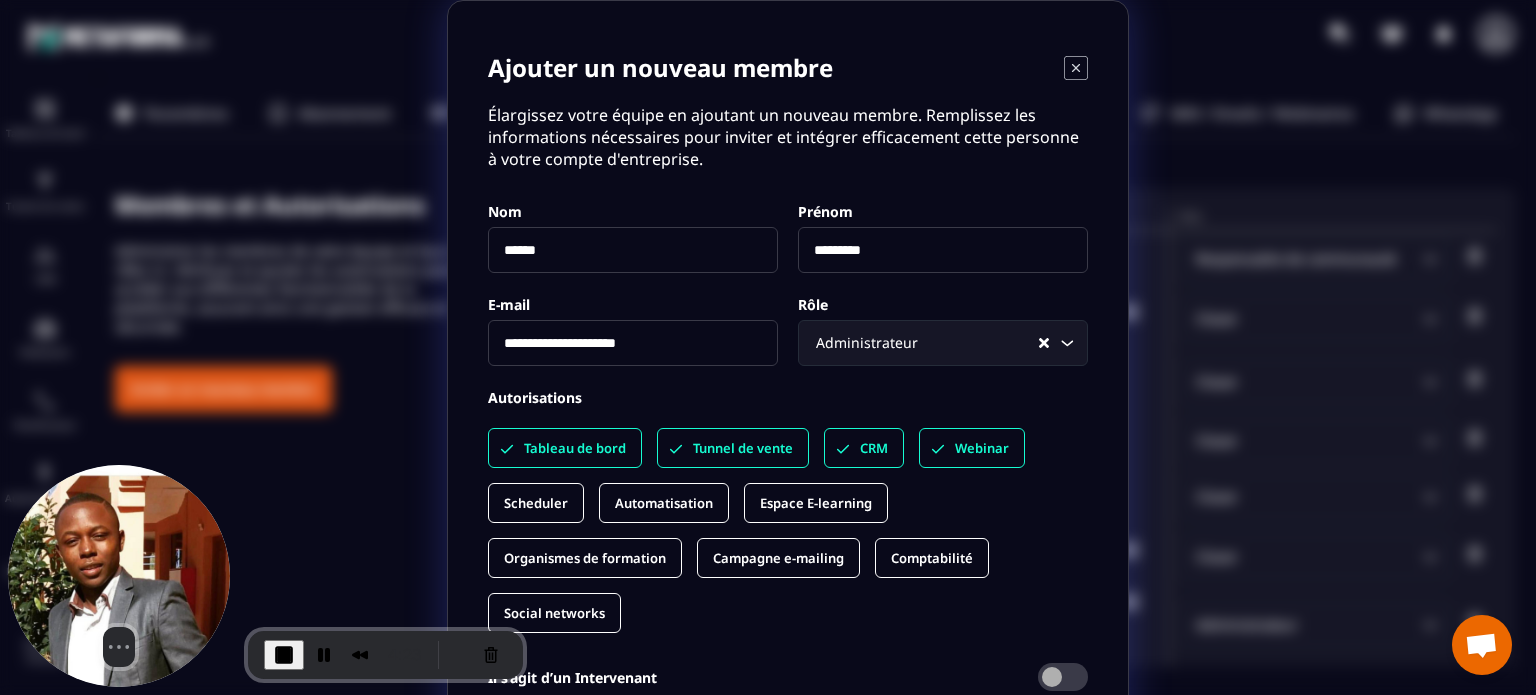 click on "Scheduler" at bounding box center (536, 503) 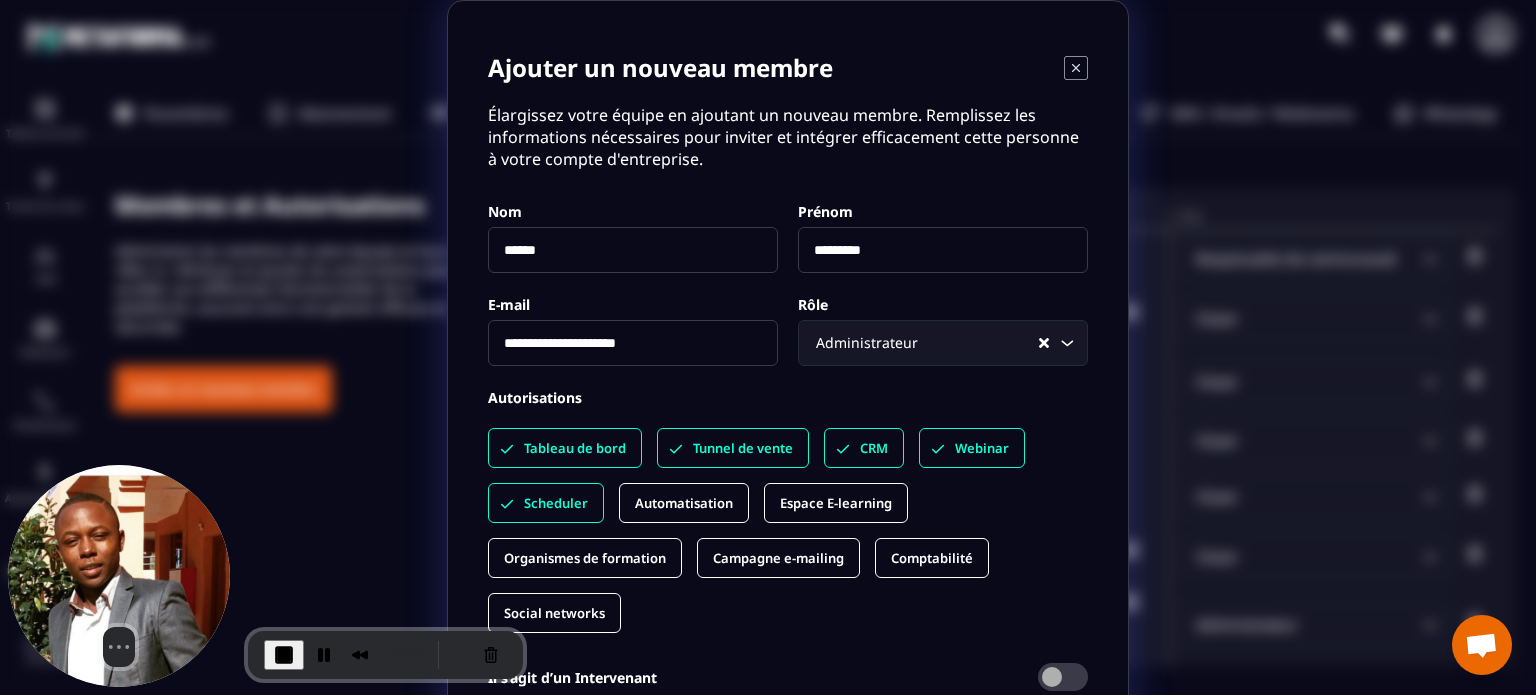 click on "Automatisation" 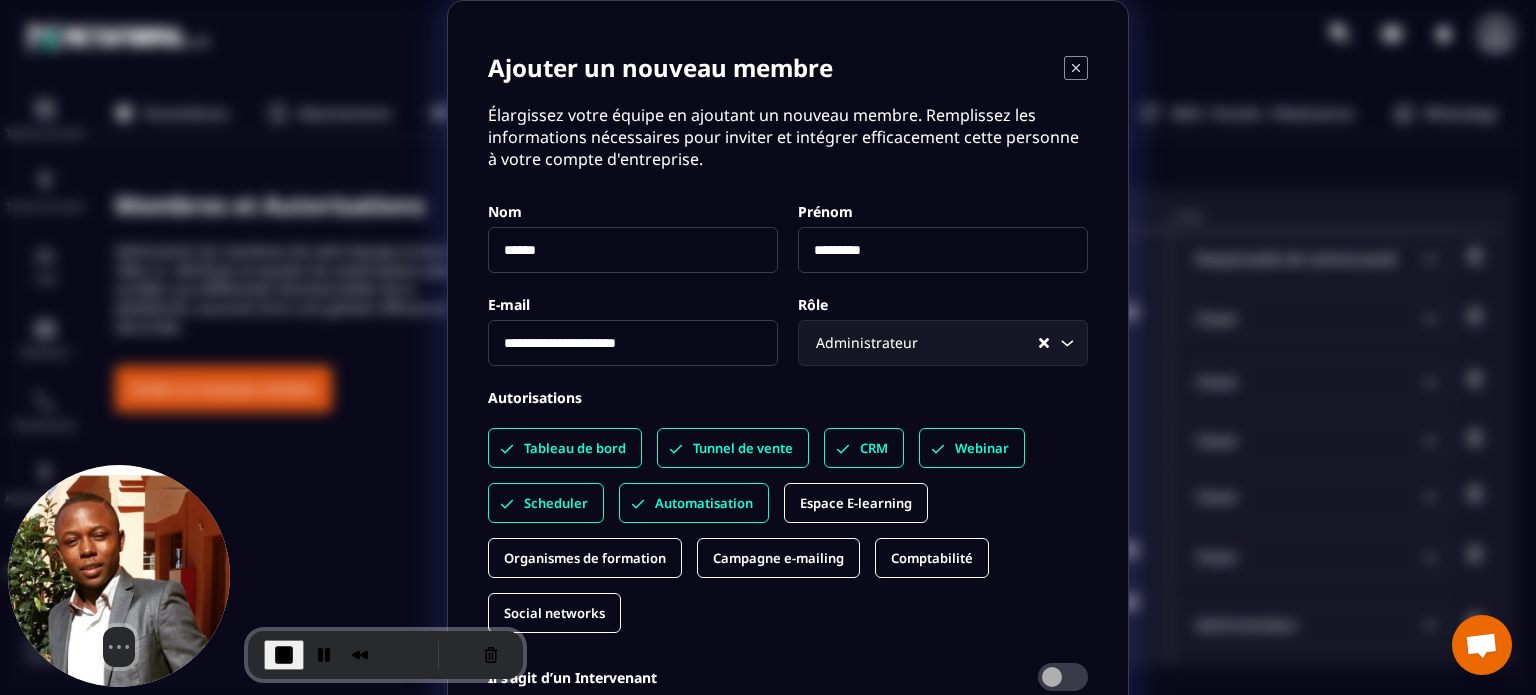 click on "Espace E-learning" 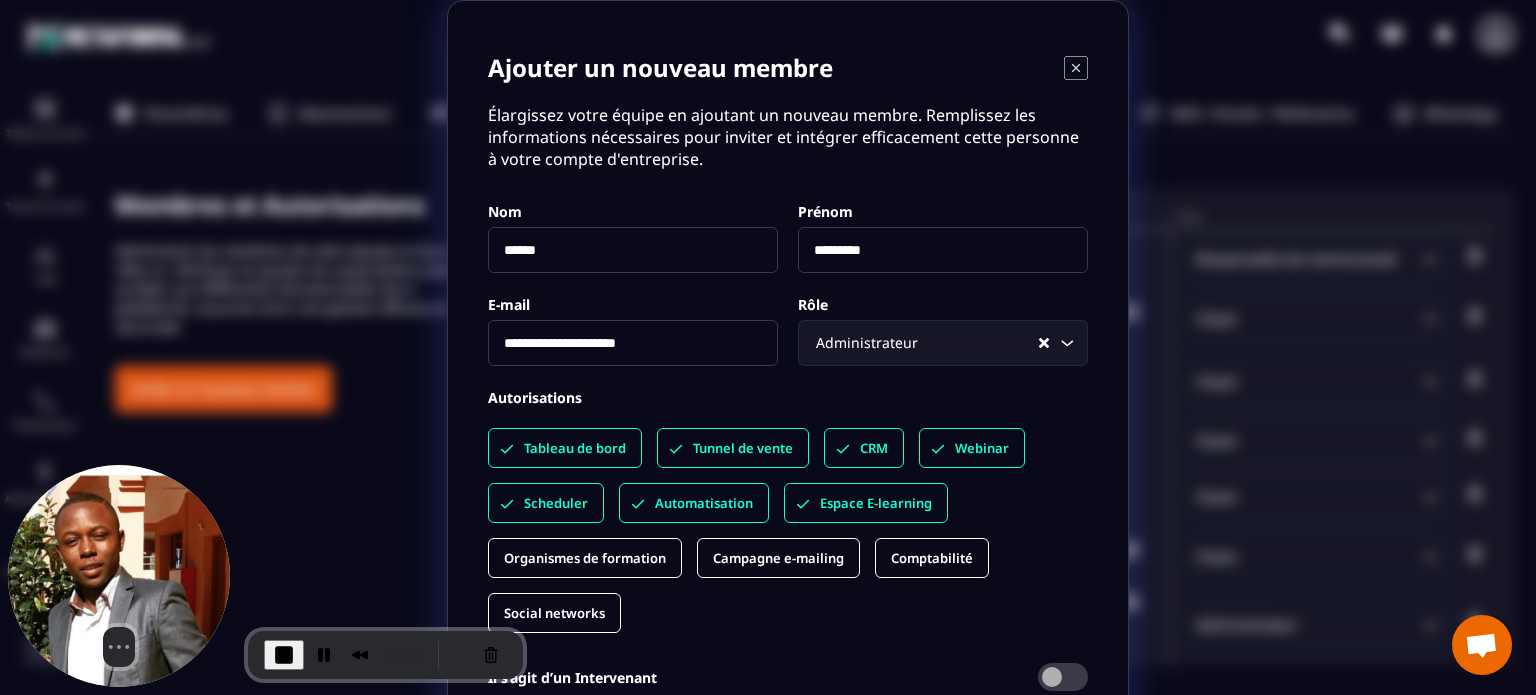 click on "Tableau de bord Tunnel de vente CRM Webinar Scheduler Automatisation Espace E-learning Organismes de formation Campagne e-mailing Comptabilité Social networks" 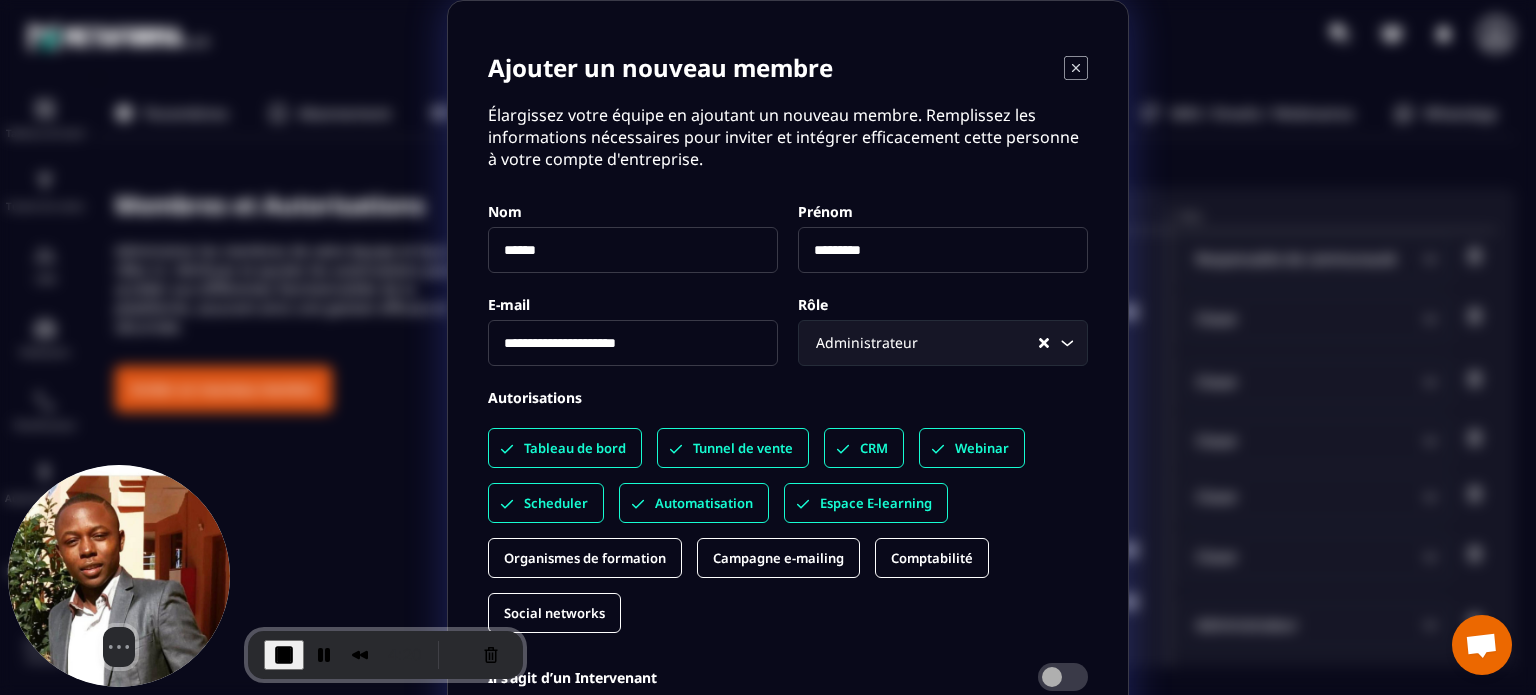 click on "Organismes de formation" at bounding box center [585, 558] 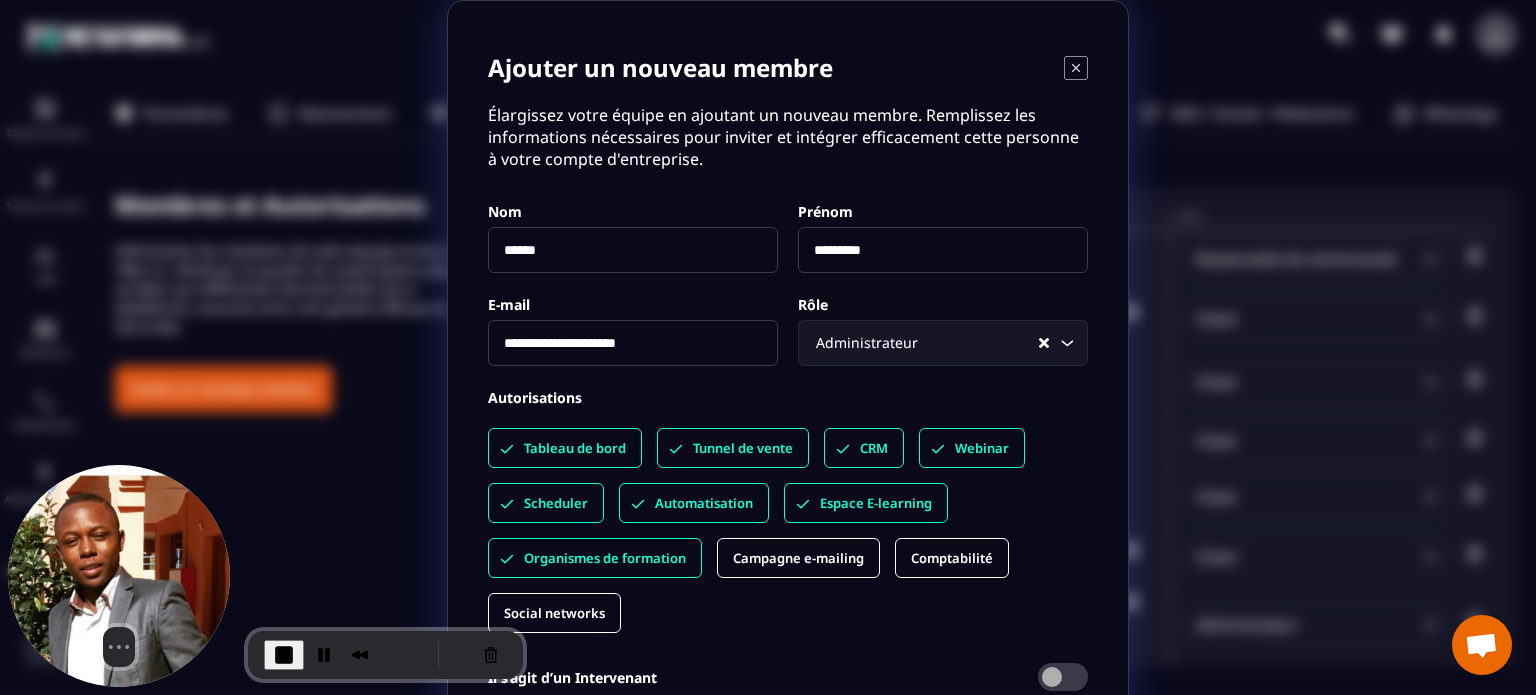 click on "Campagne e-mailing" at bounding box center (798, 558) 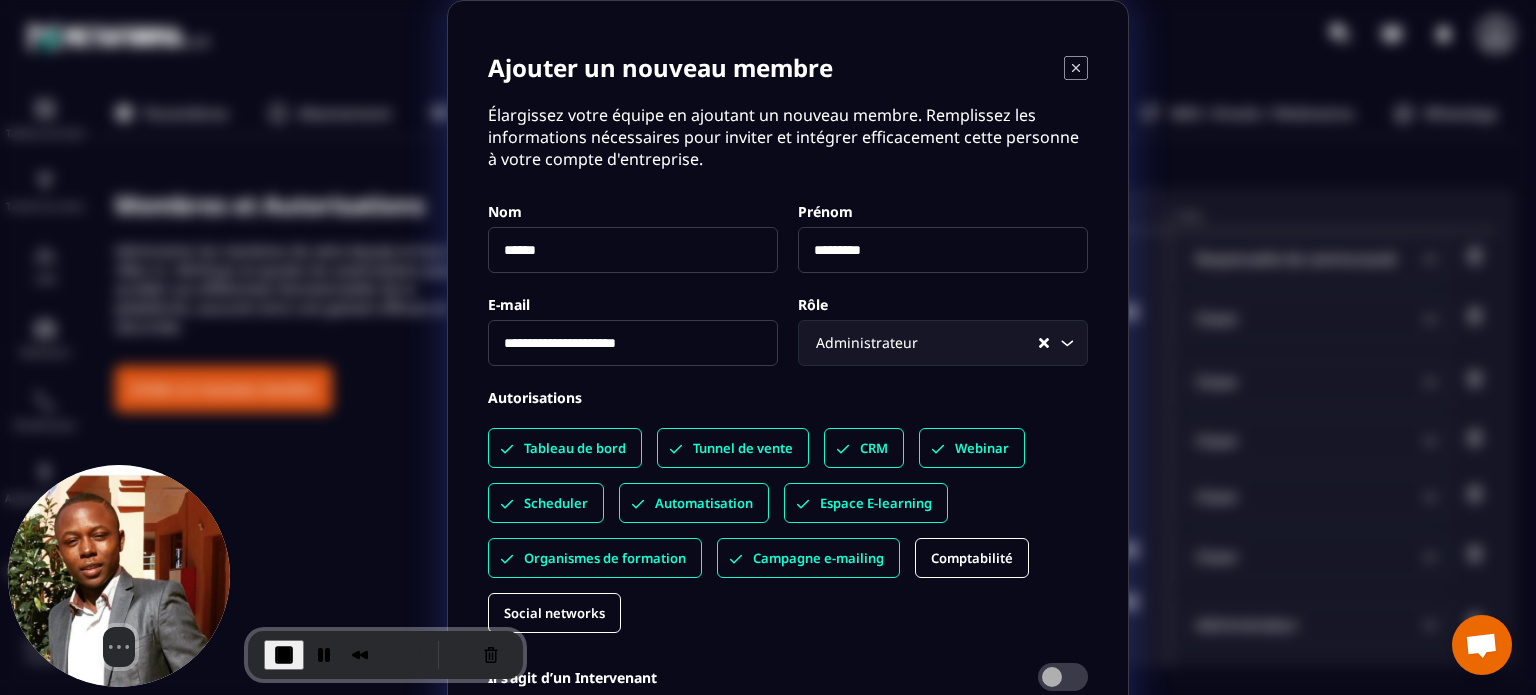 click on "Comptabilité" at bounding box center (972, 558) 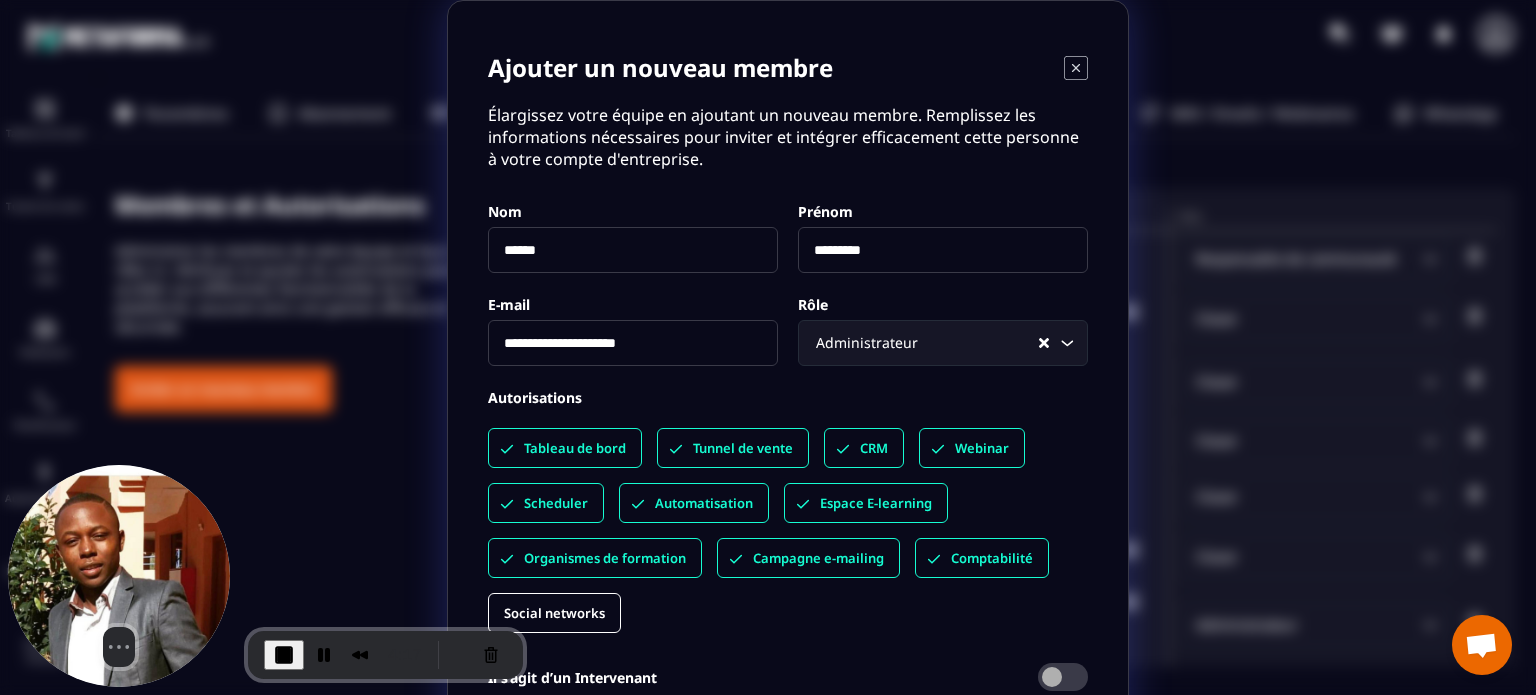 scroll, scrollTop: 116, scrollLeft: 0, axis: vertical 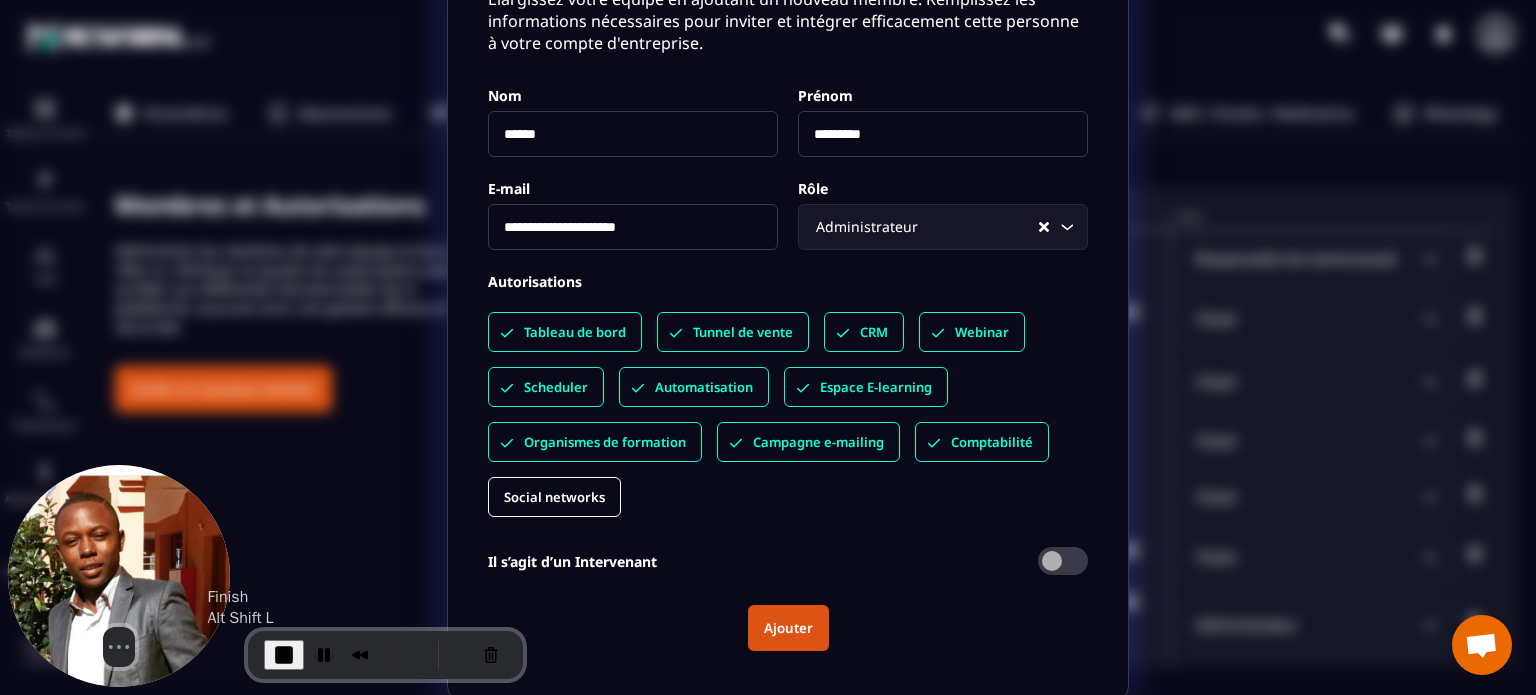click at bounding box center [284, 655] 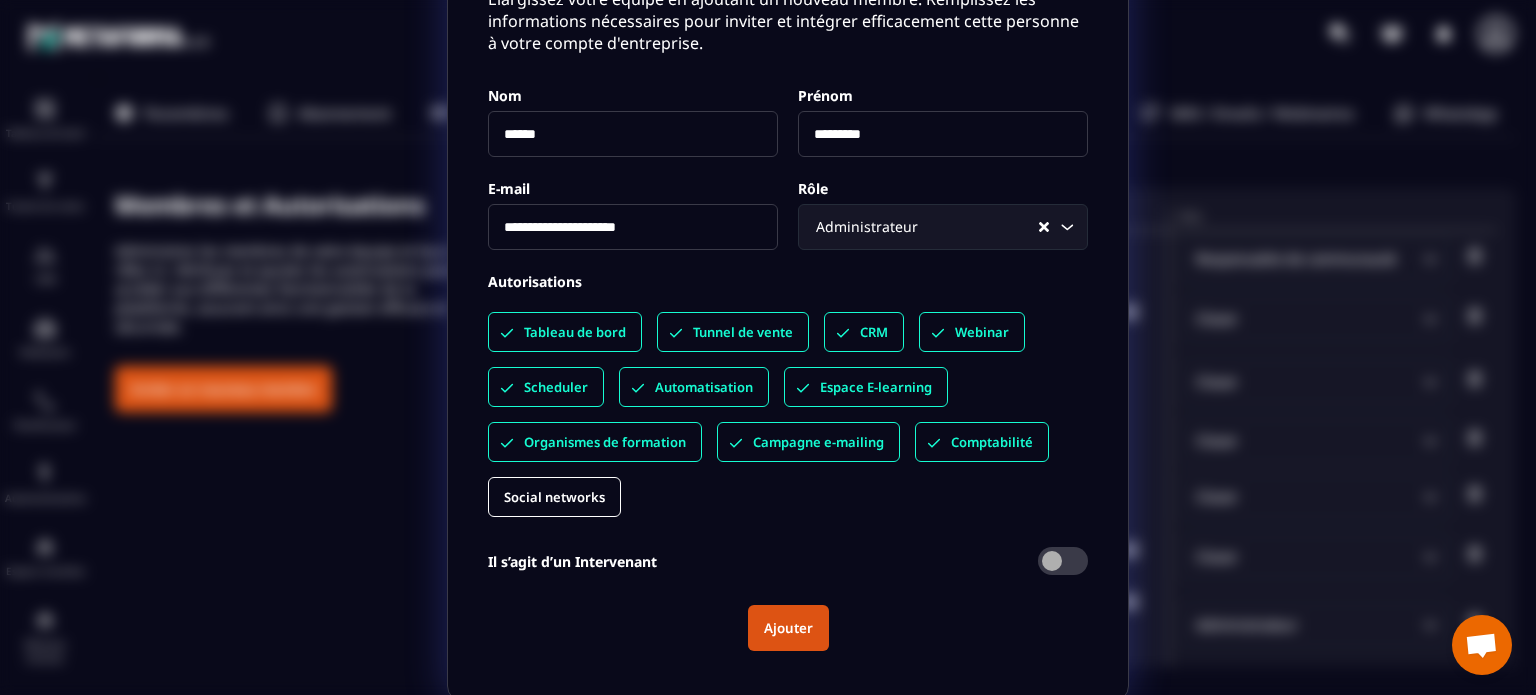 click on "**********" at bounding box center [768, 293] 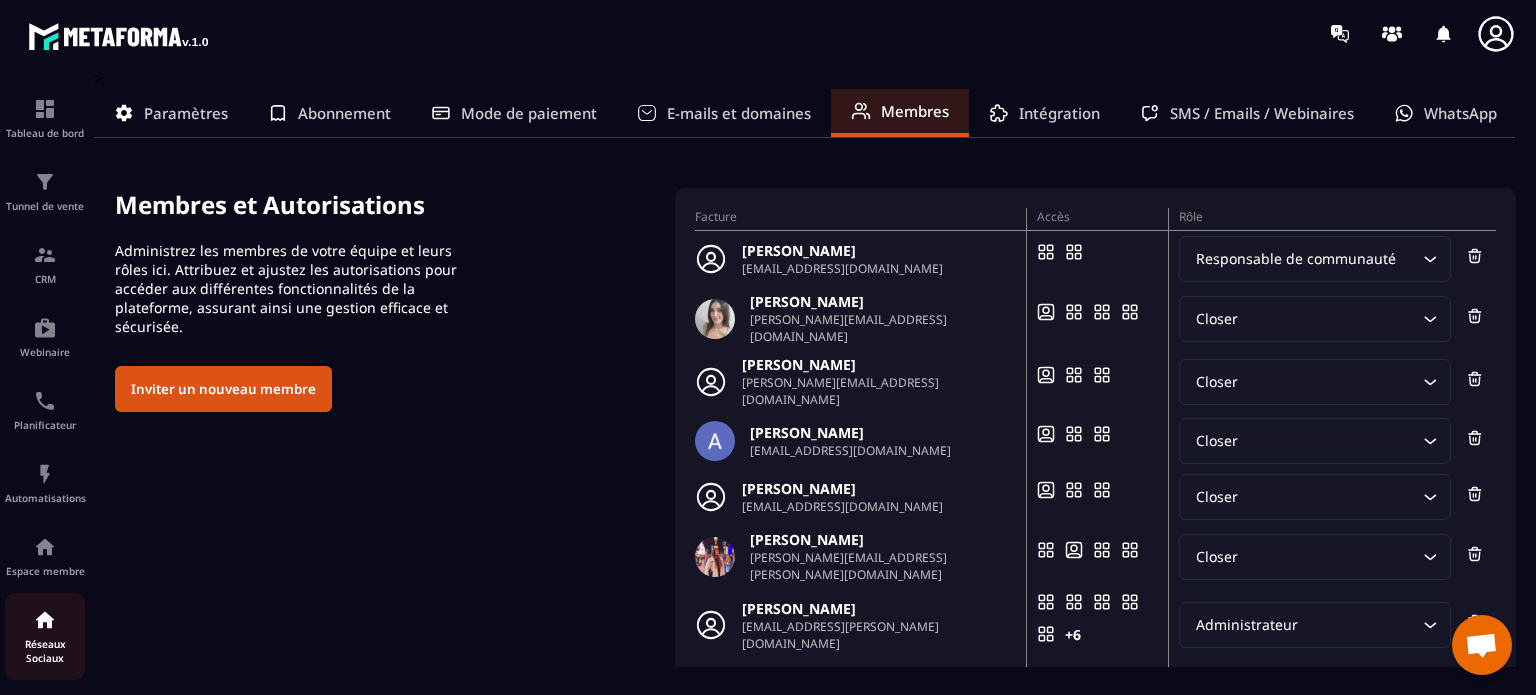 click on "Réseaux Sociaux" at bounding box center (45, 651) 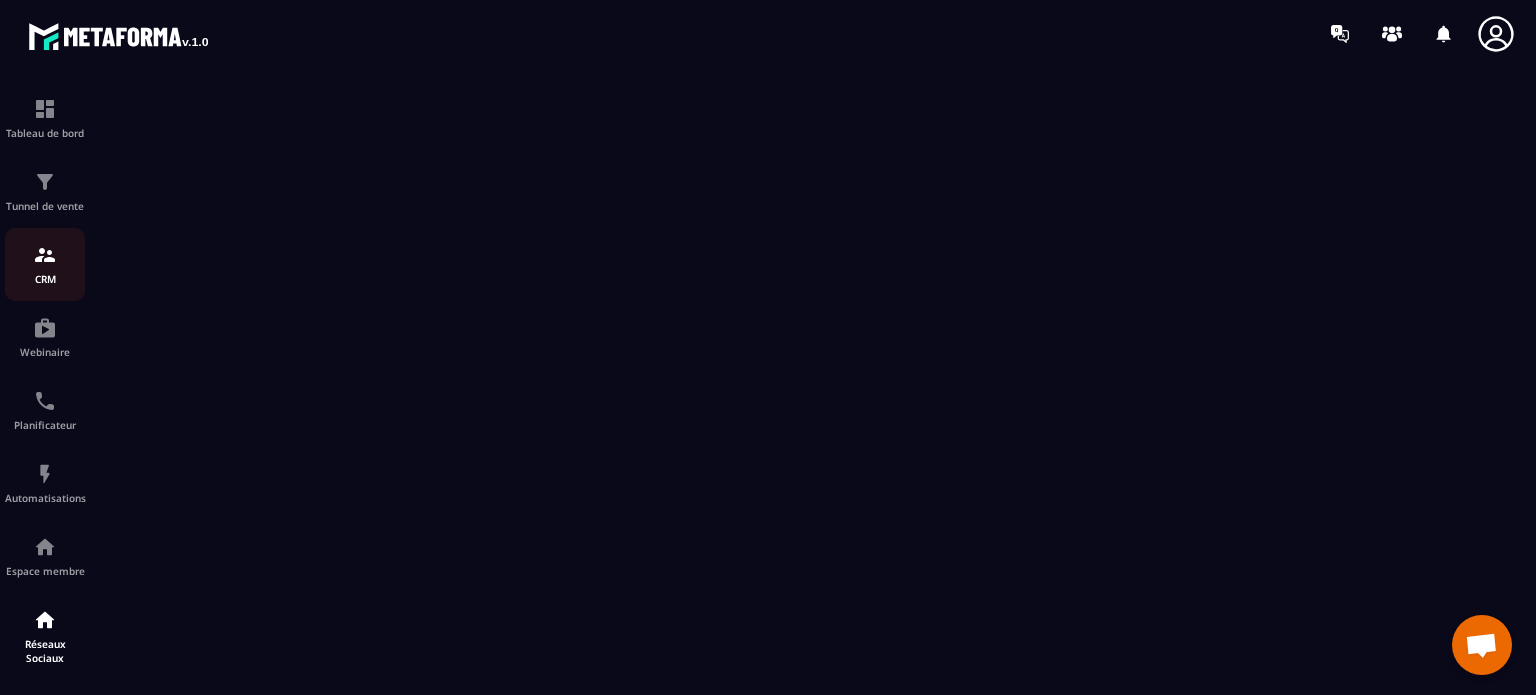 click at bounding box center [45, 255] 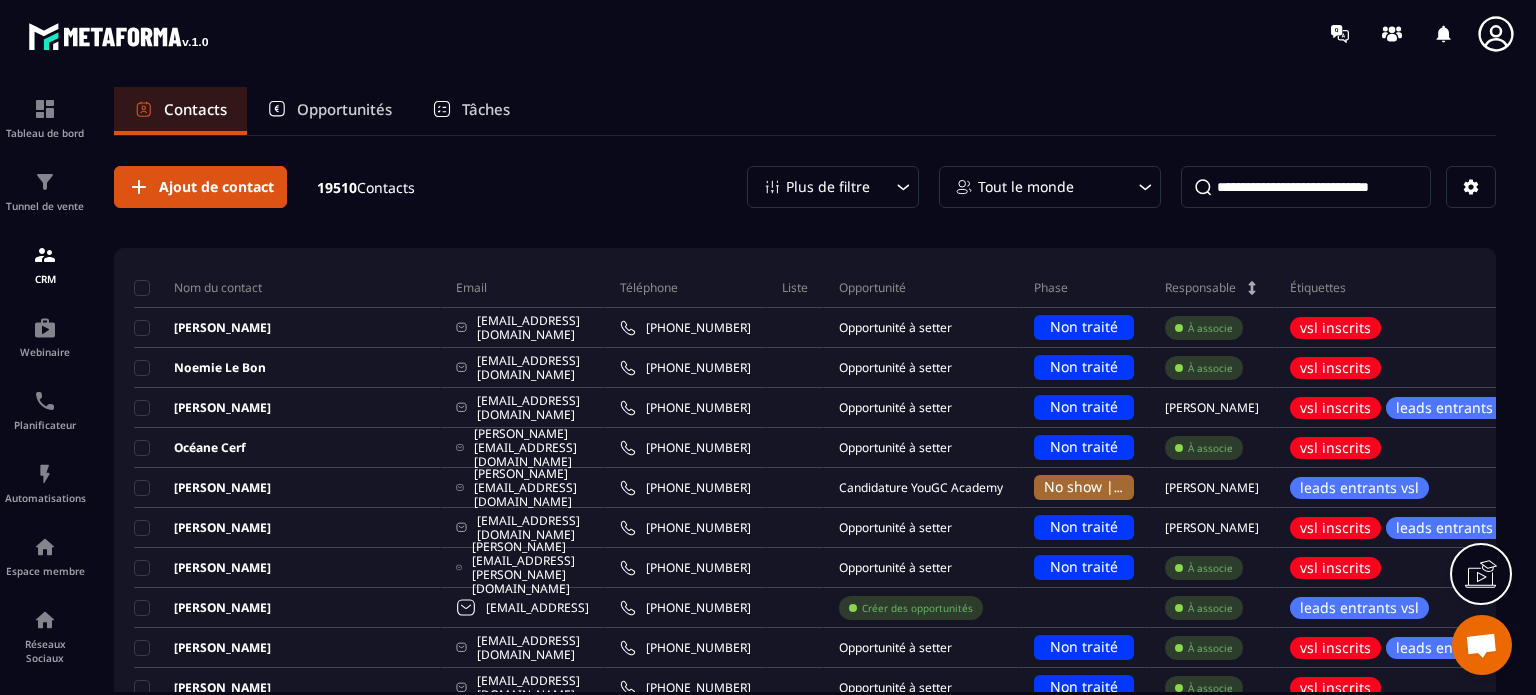 click 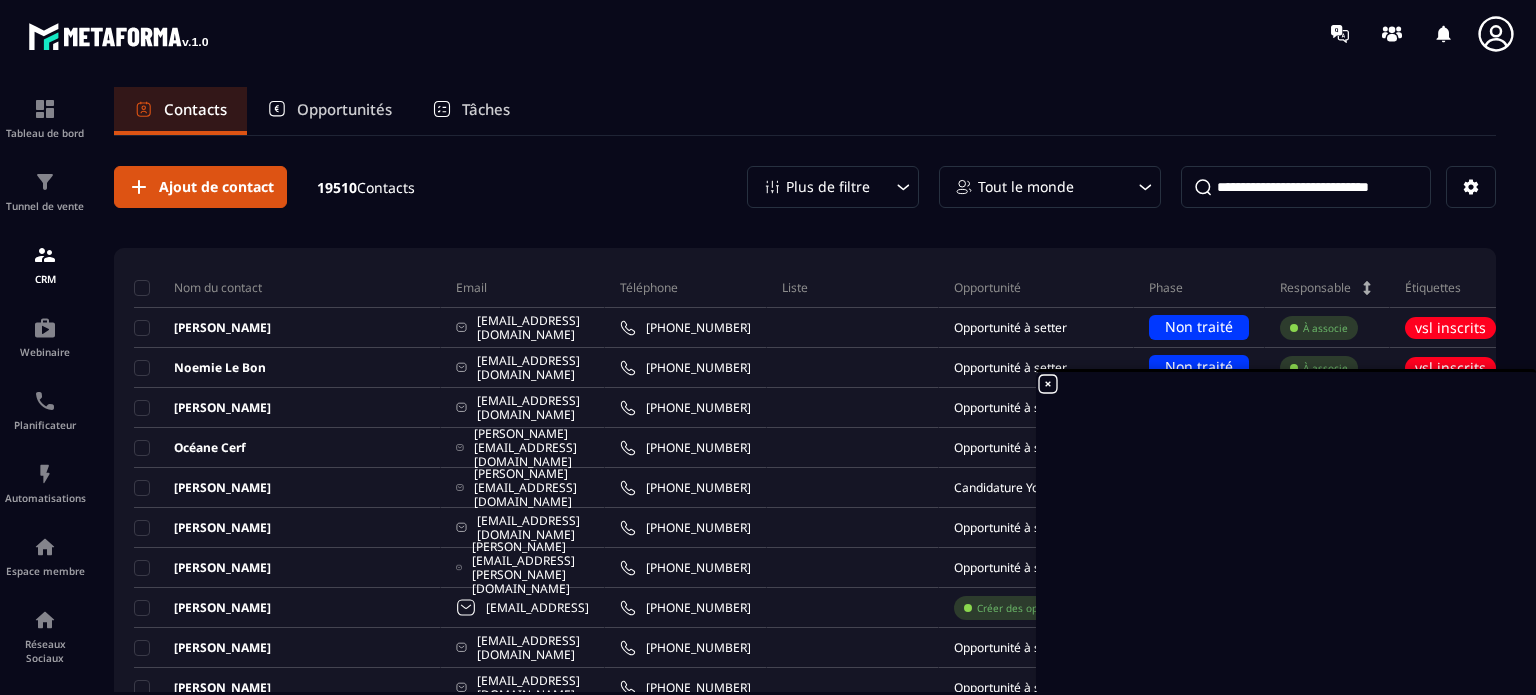click 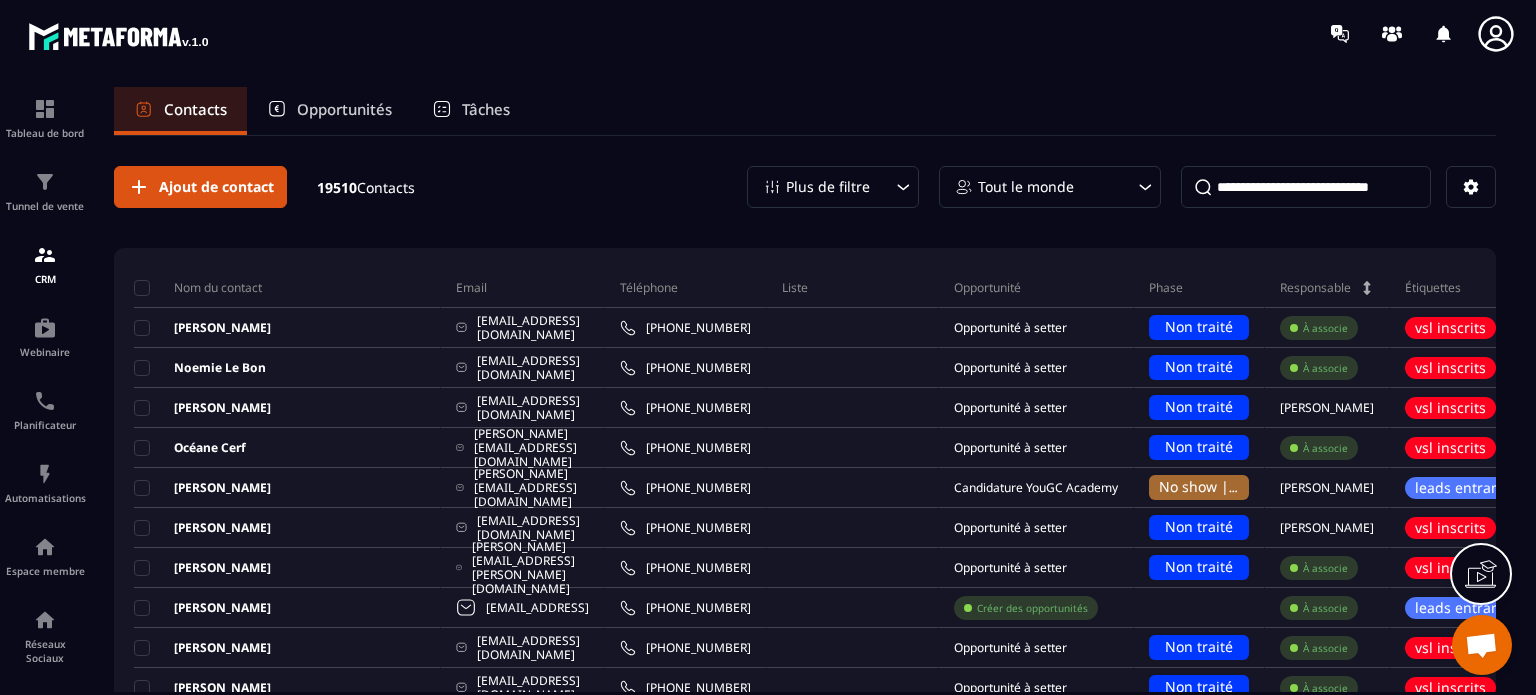 click 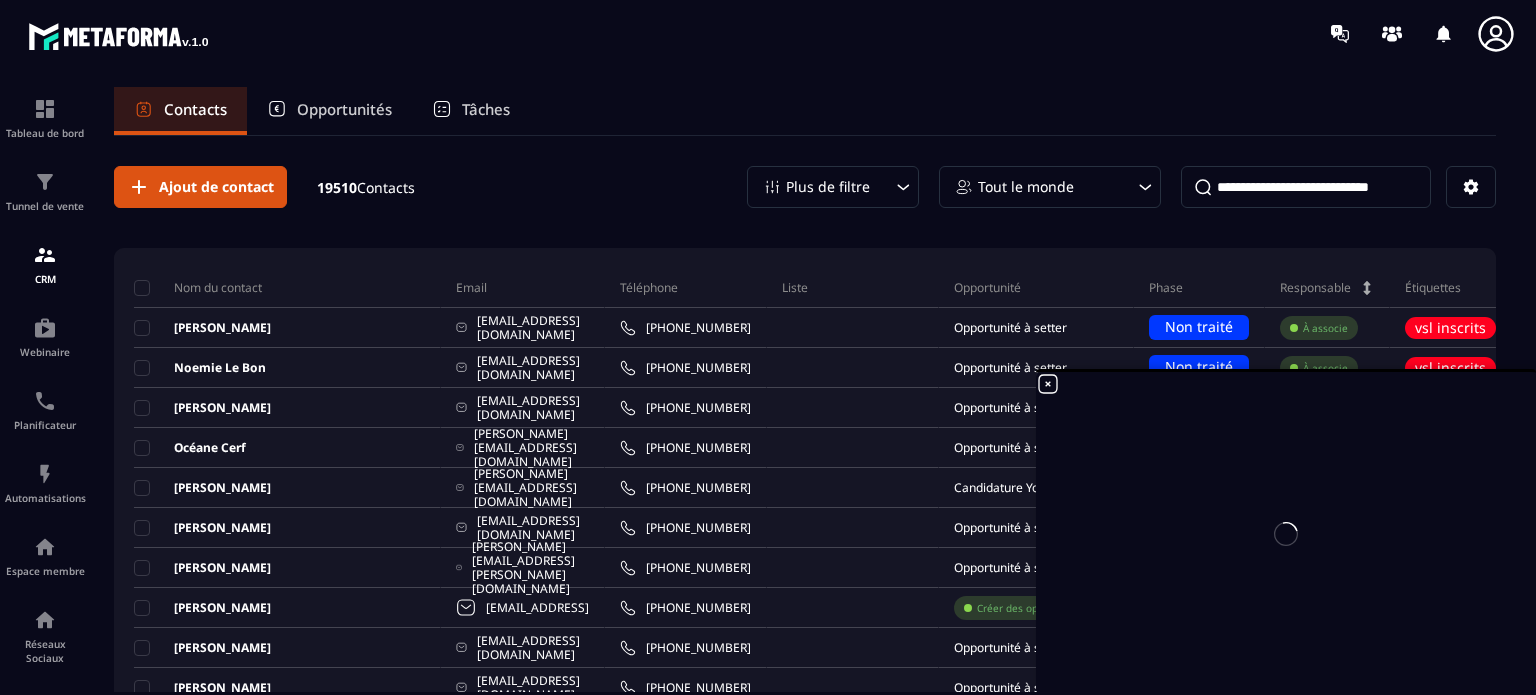 click on "Tâches" at bounding box center [486, 109] 